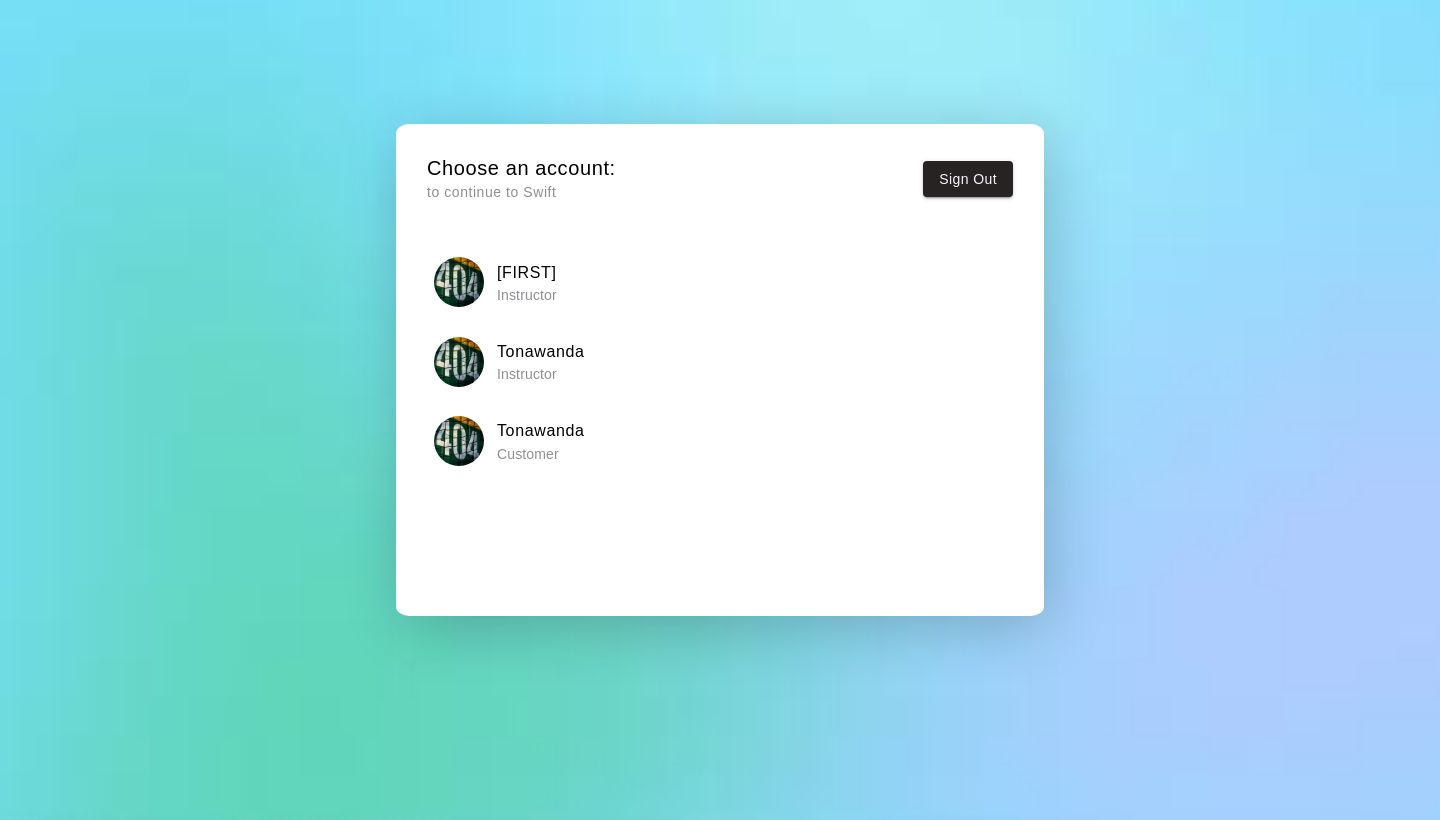scroll, scrollTop: 0, scrollLeft: 0, axis: both 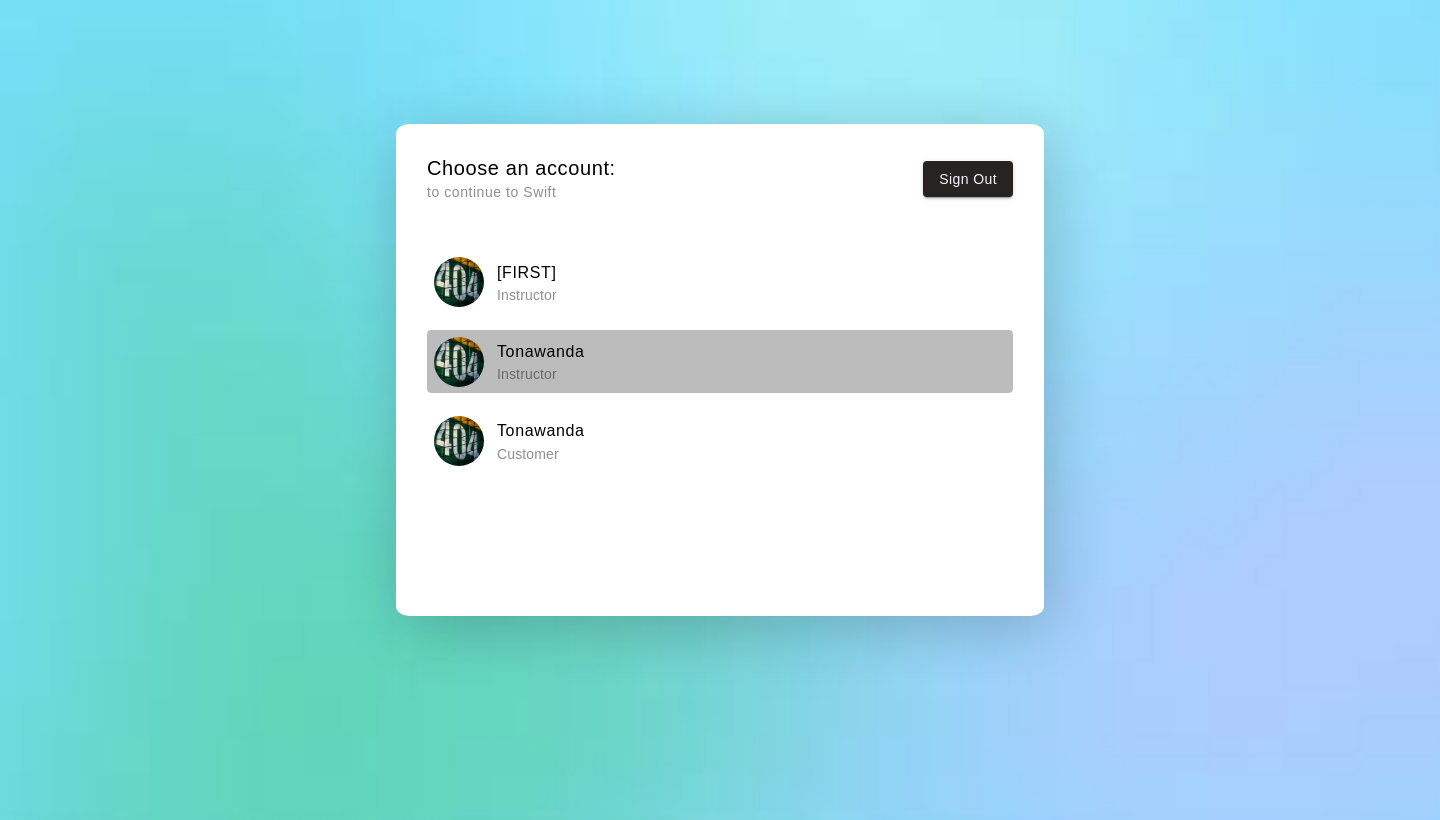 click on "[FIRST] [LAST]" at bounding box center (720, 362) 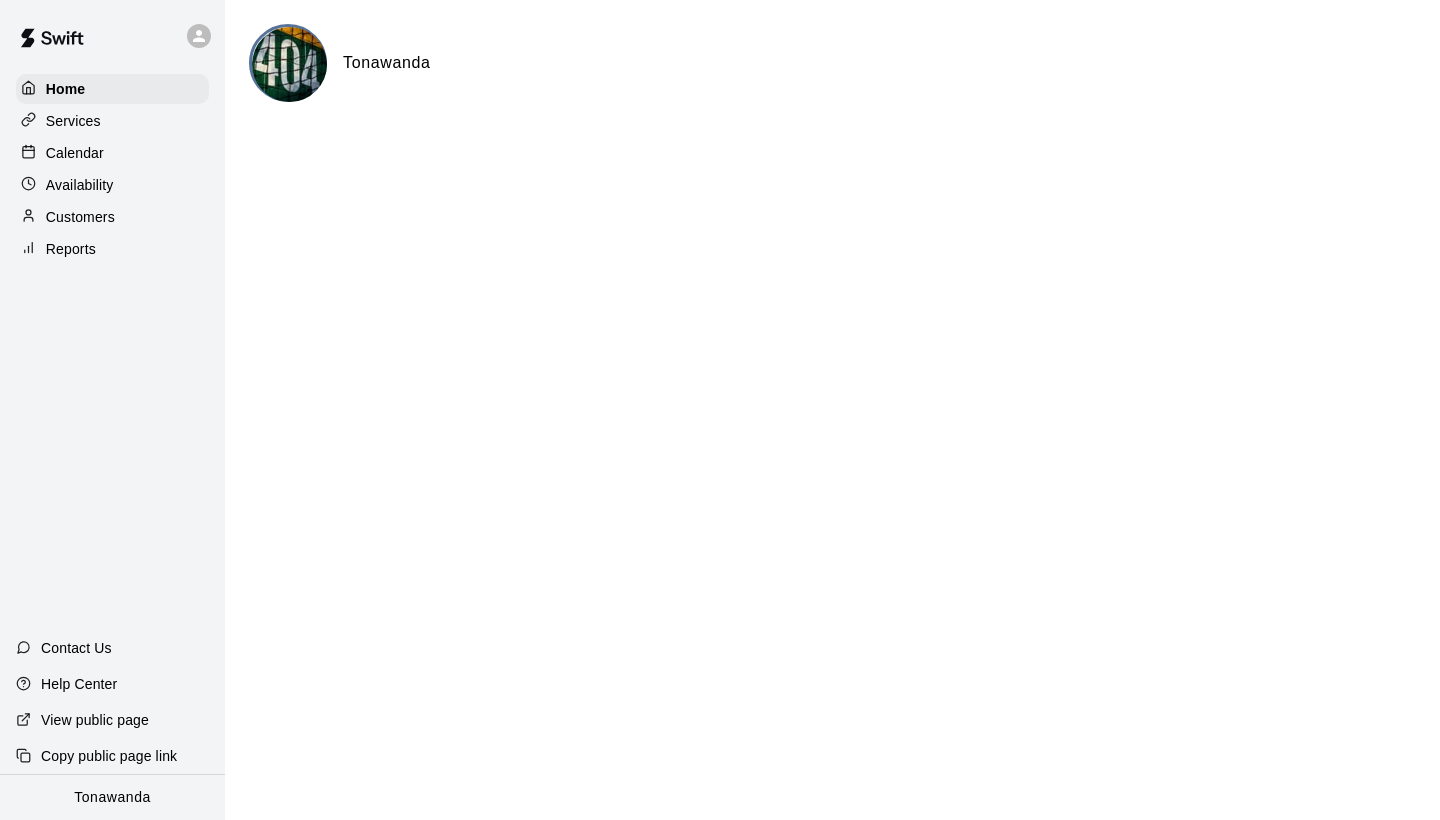 click on "Calendar" at bounding box center (112, 153) 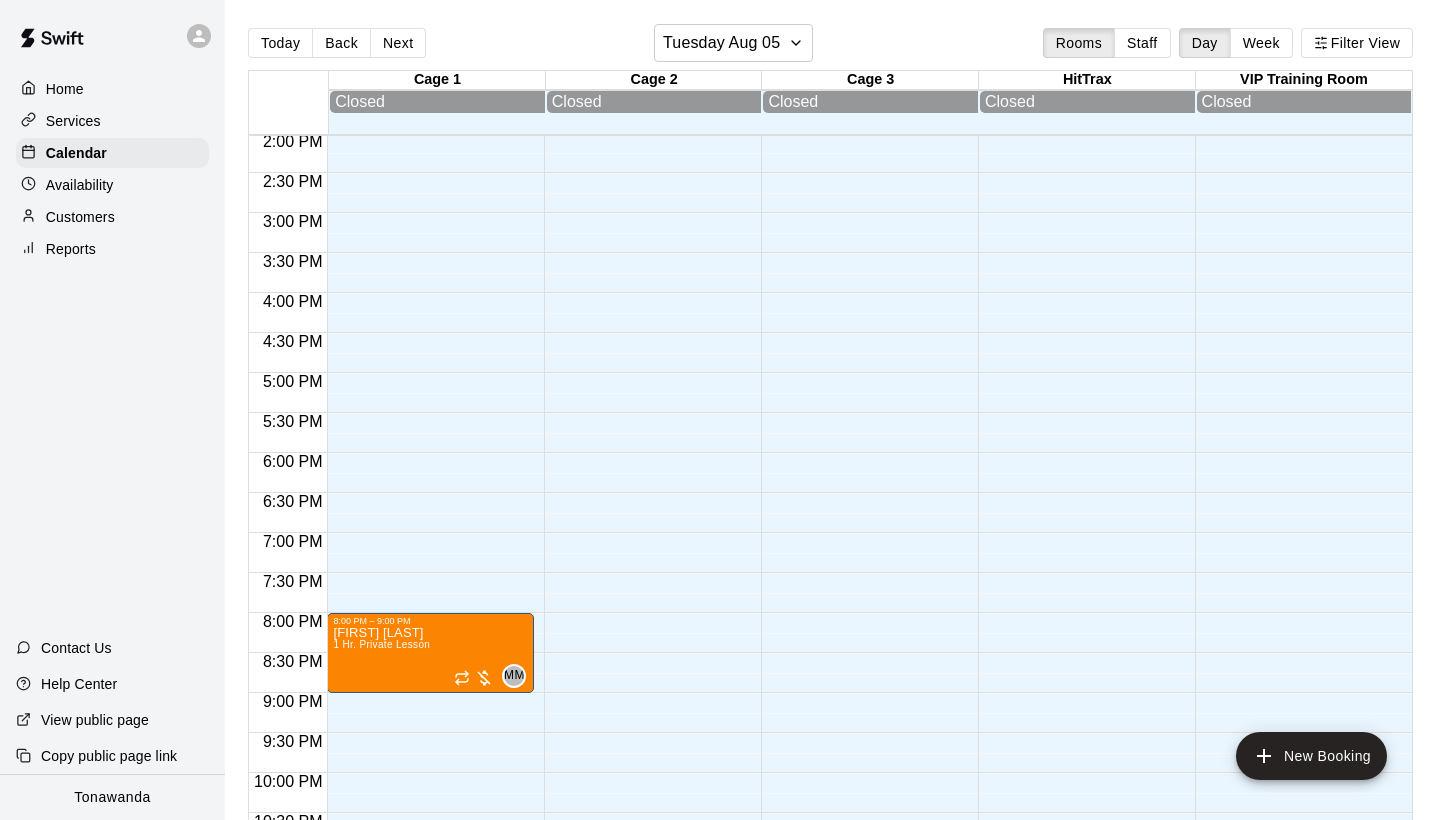 scroll, scrollTop: 1128, scrollLeft: 0, axis: vertical 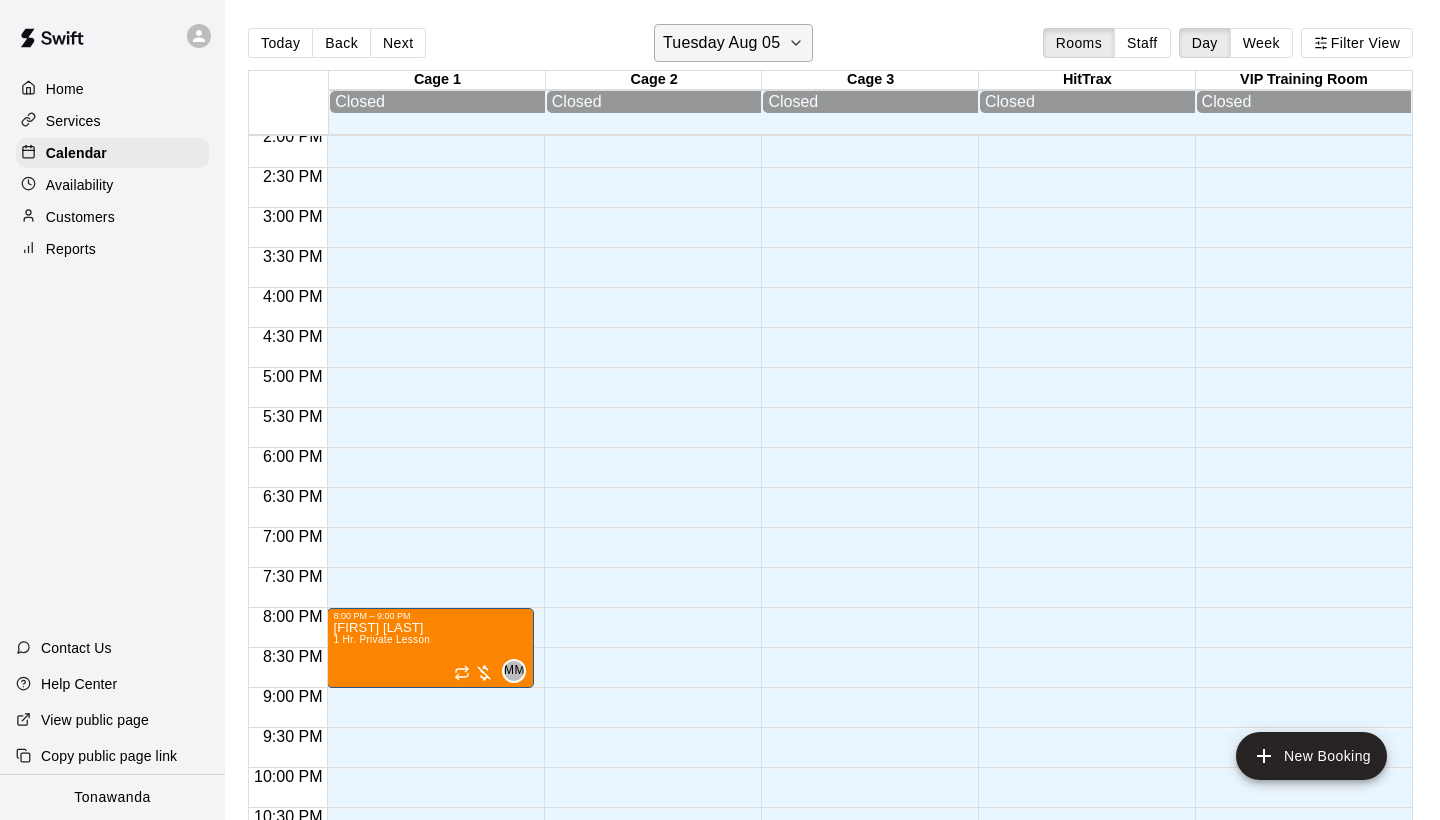 click on "Tuesday Aug 05" at bounding box center (721, 43) 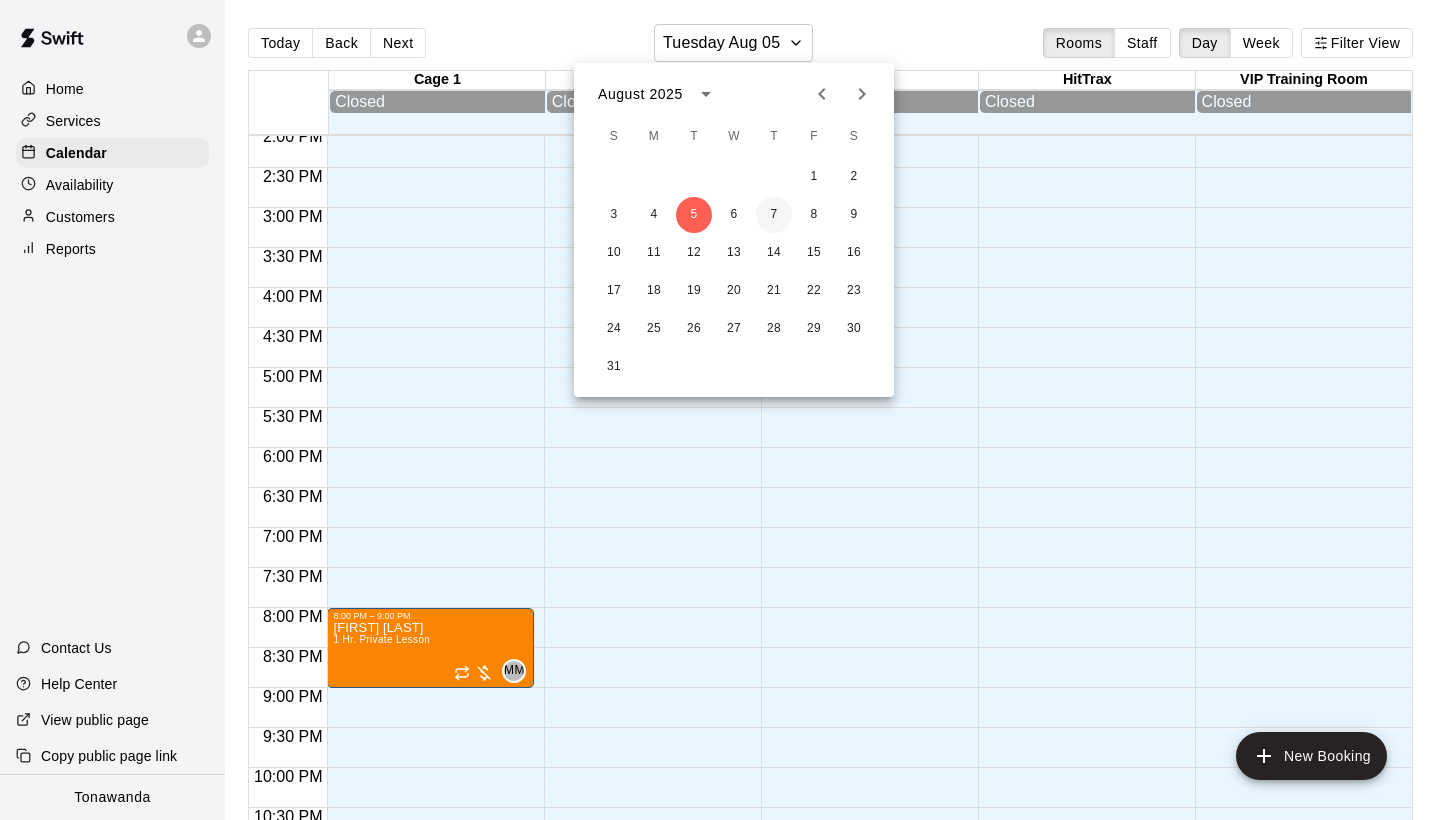 click on "7" at bounding box center (774, 215) 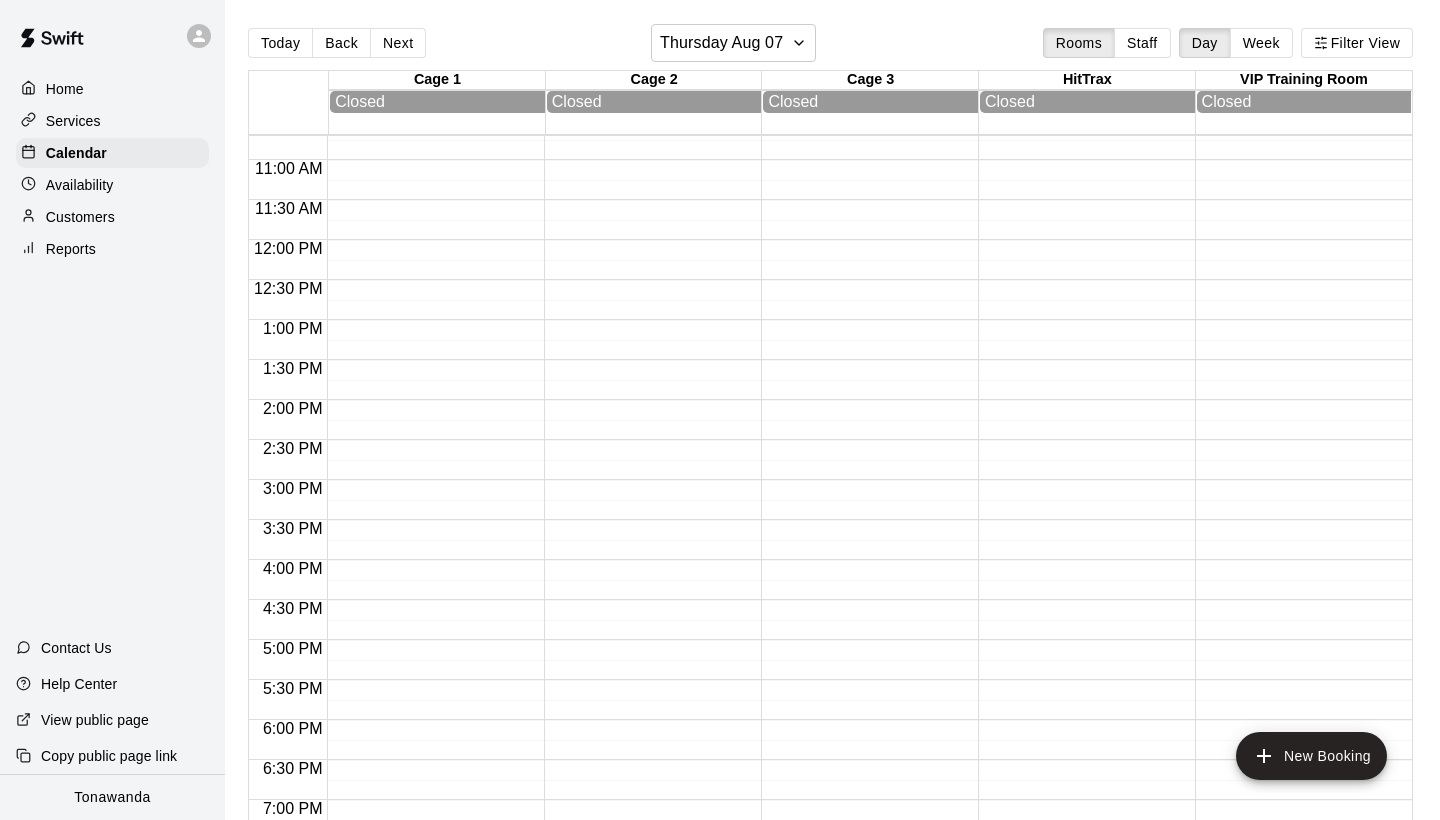 scroll, scrollTop: 894, scrollLeft: 0, axis: vertical 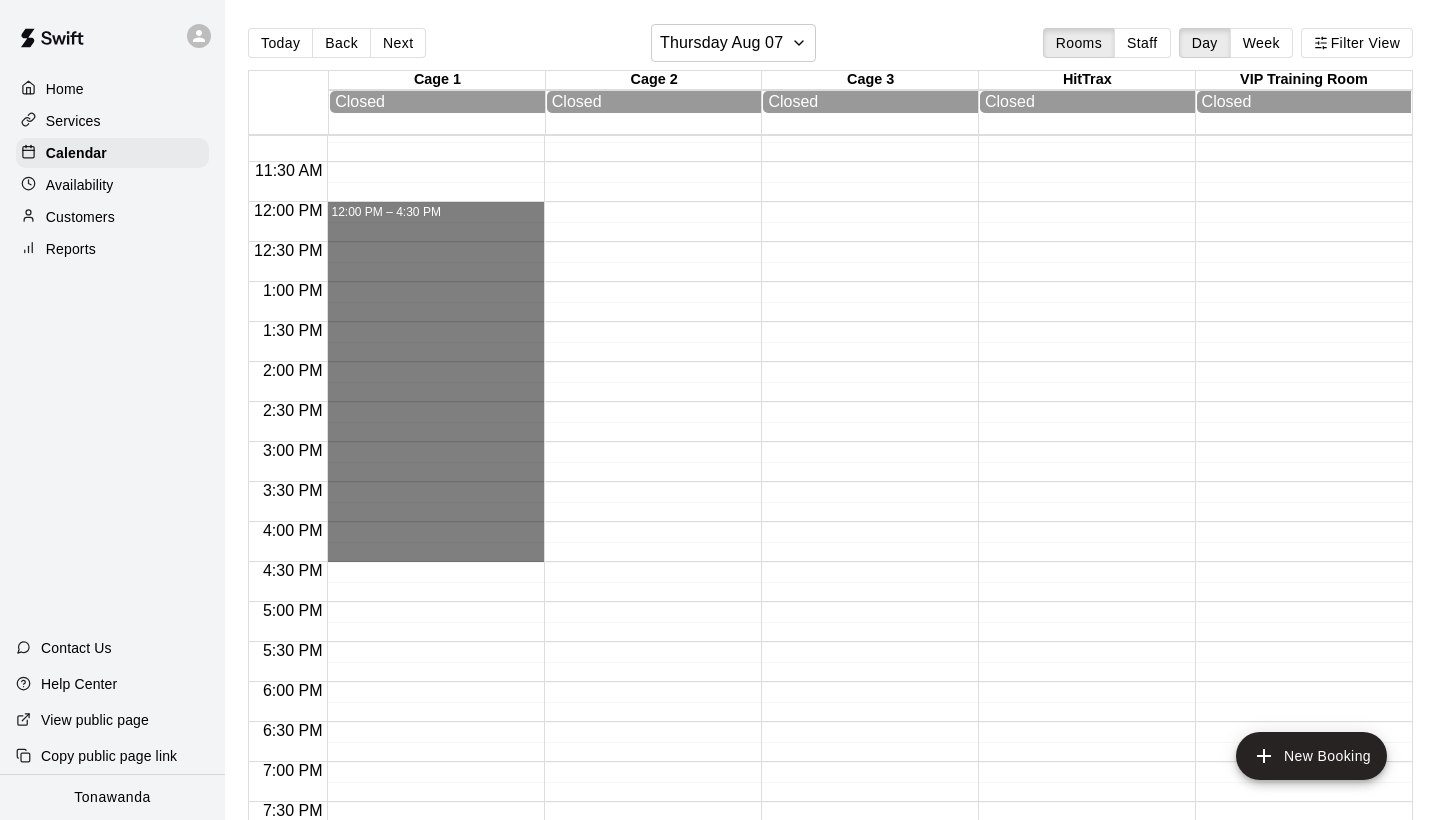 drag, startPoint x: 377, startPoint y: 204, endPoint x: 351, endPoint y: 545, distance: 341.98978 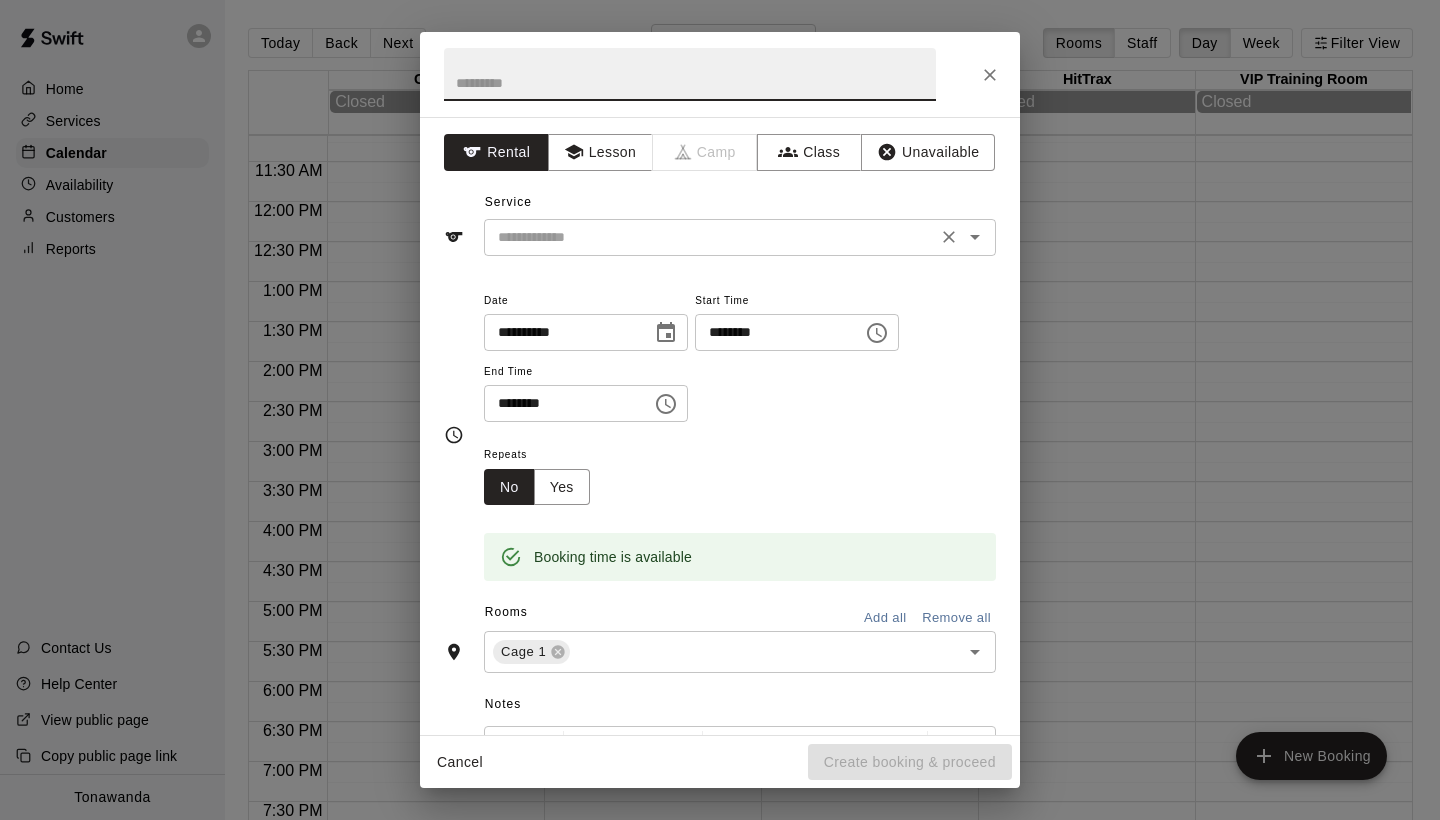 click on "​" at bounding box center (740, 237) 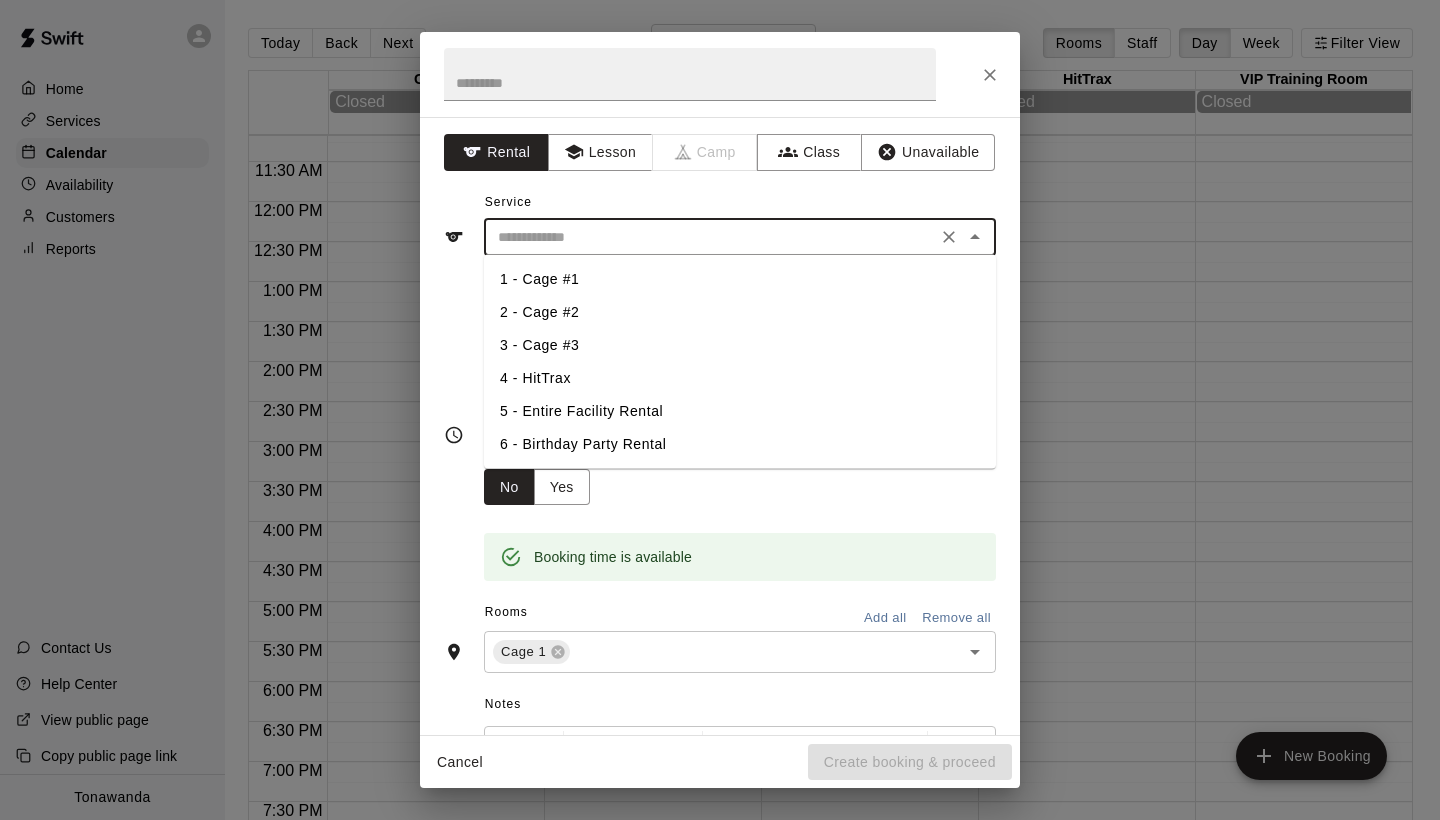 click on "**********" at bounding box center [720, 426] 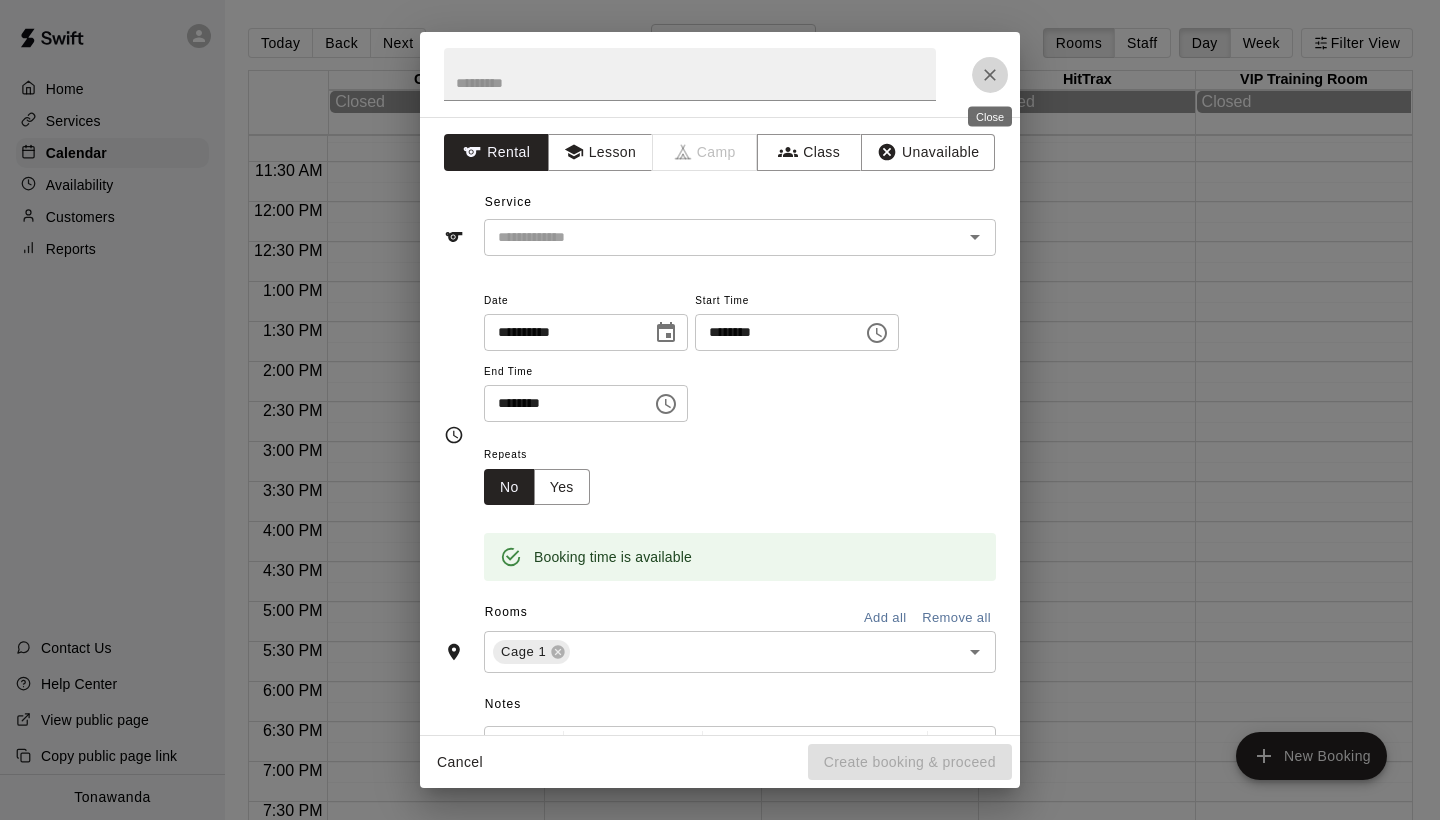click 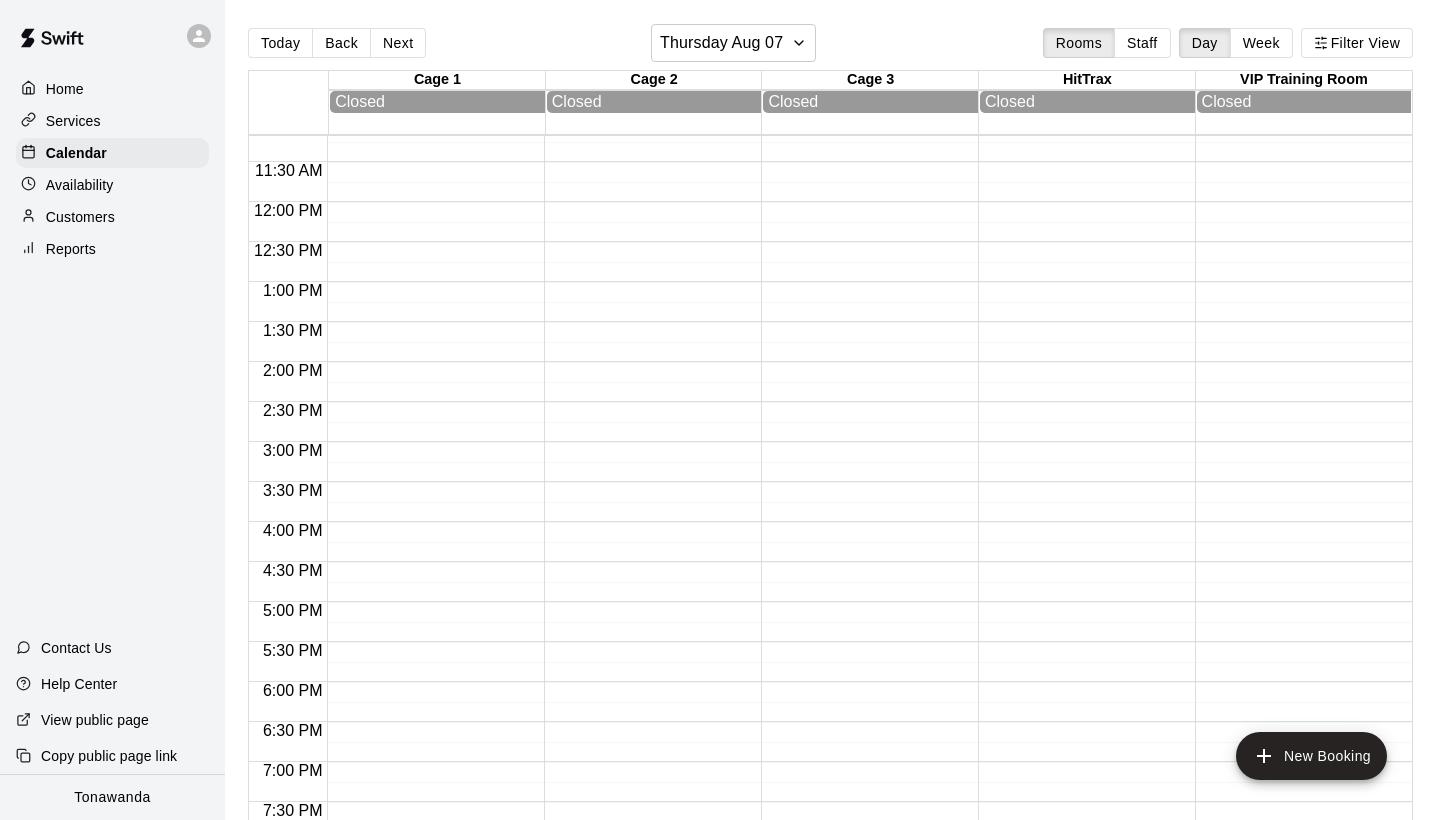 click on "Availability" at bounding box center (112, 185) 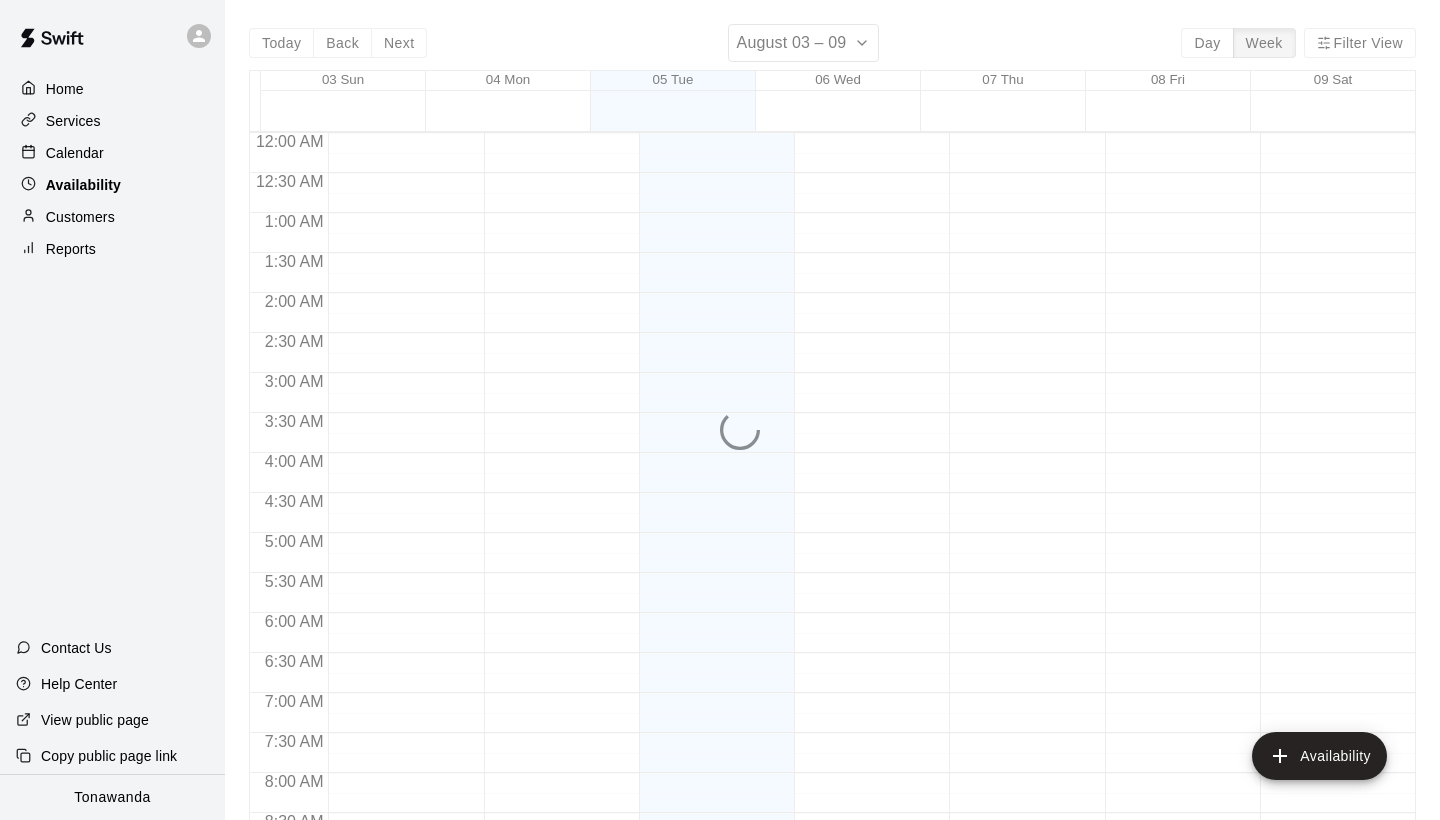 scroll, scrollTop: 1089, scrollLeft: 0, axis: vertical 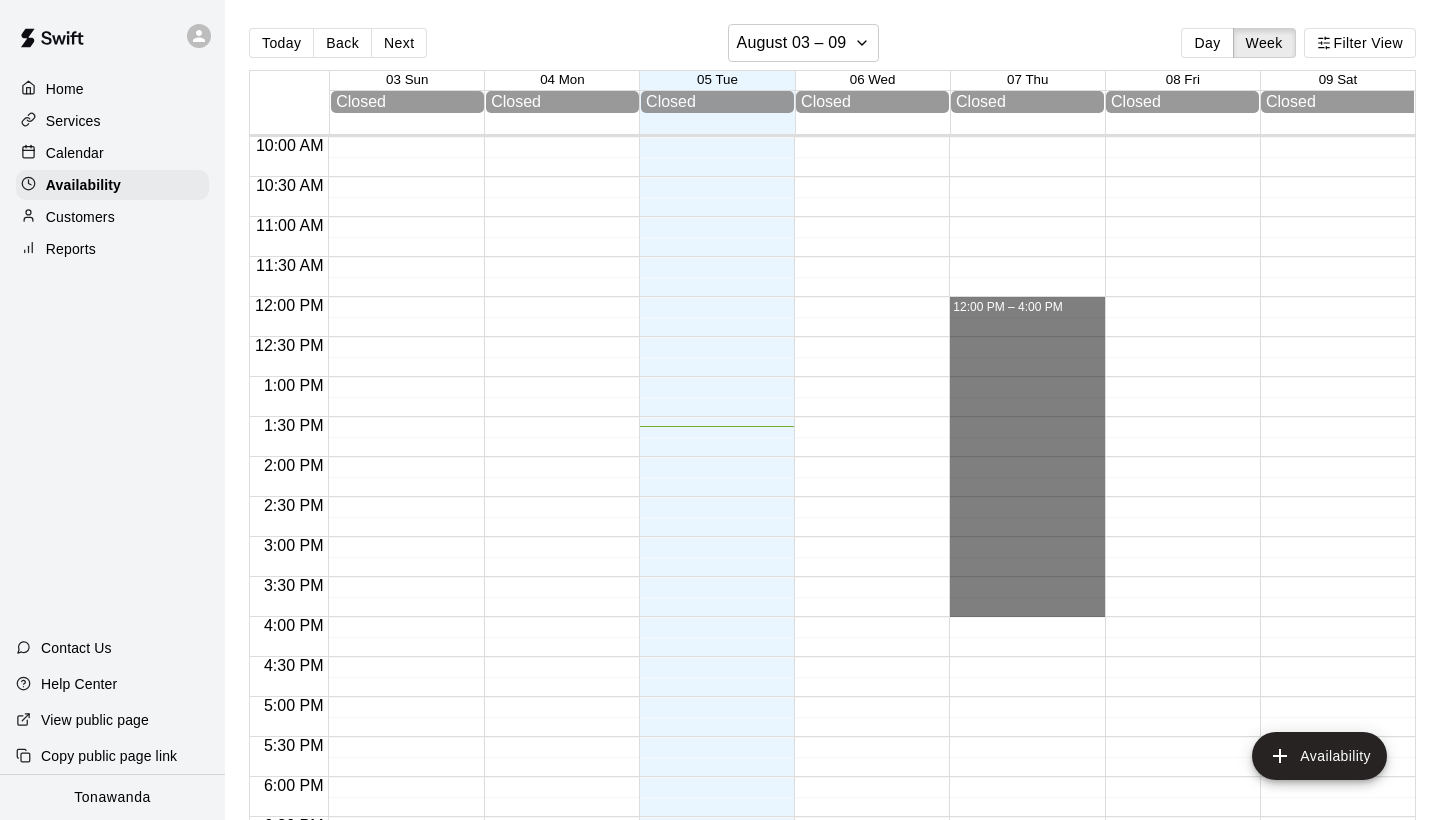 drag, startPoint x: 966, startPoint y: 299, endPoint x: 980, endPoint y: 608, distance: 309.317 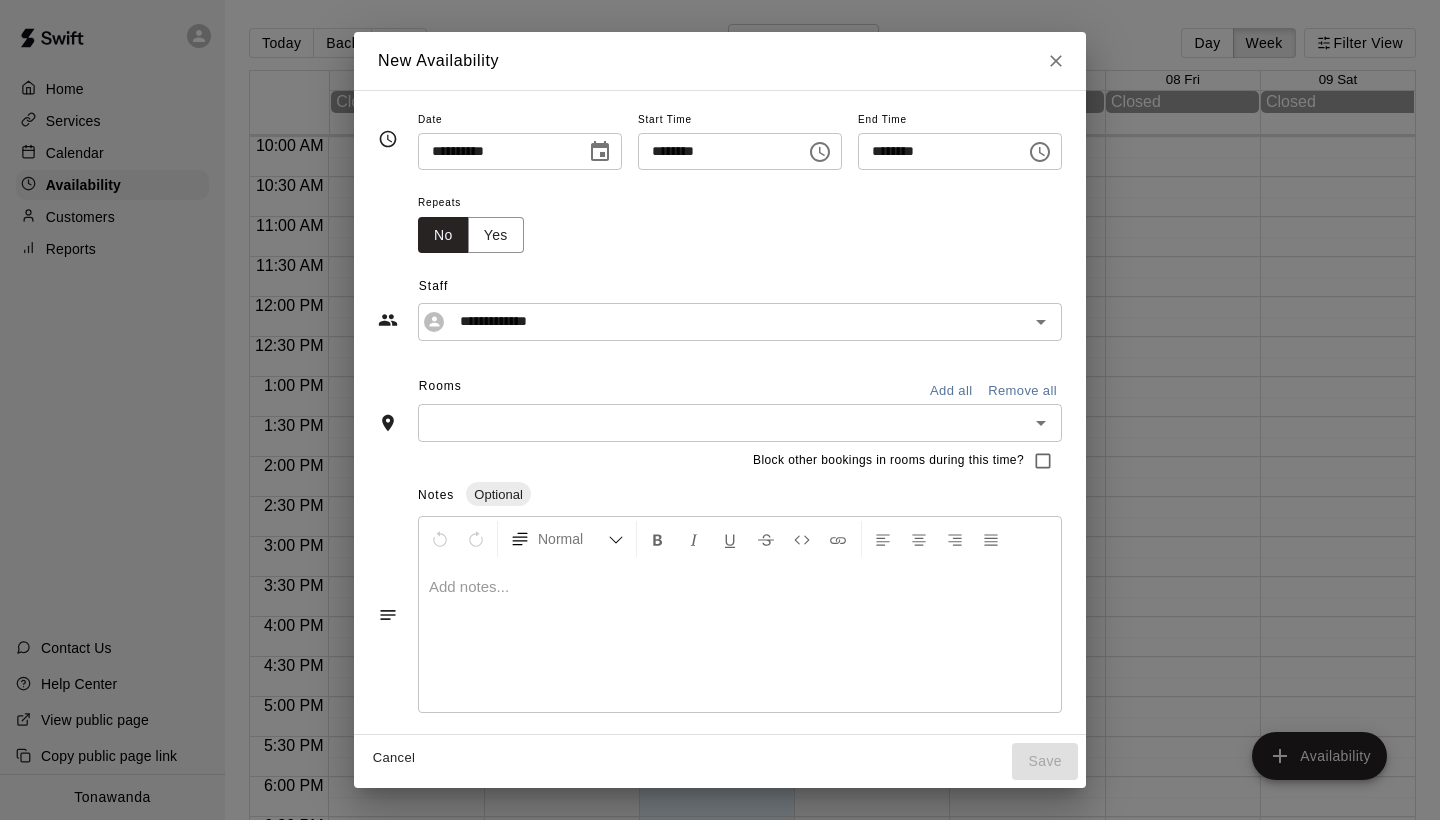 click at bounding box center (723, 422) 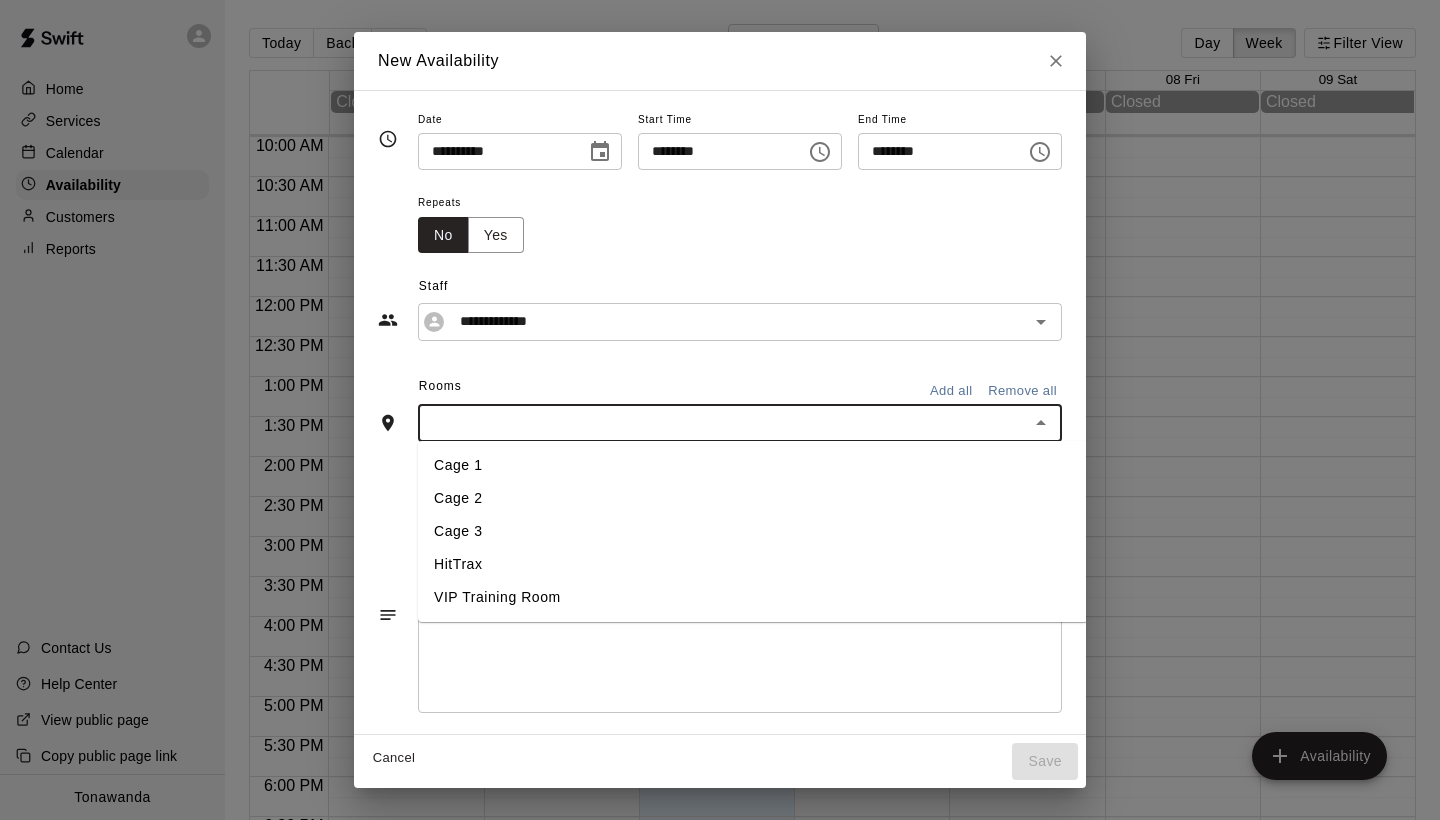 click on "Cage 1" at bounding box center [753, 465] 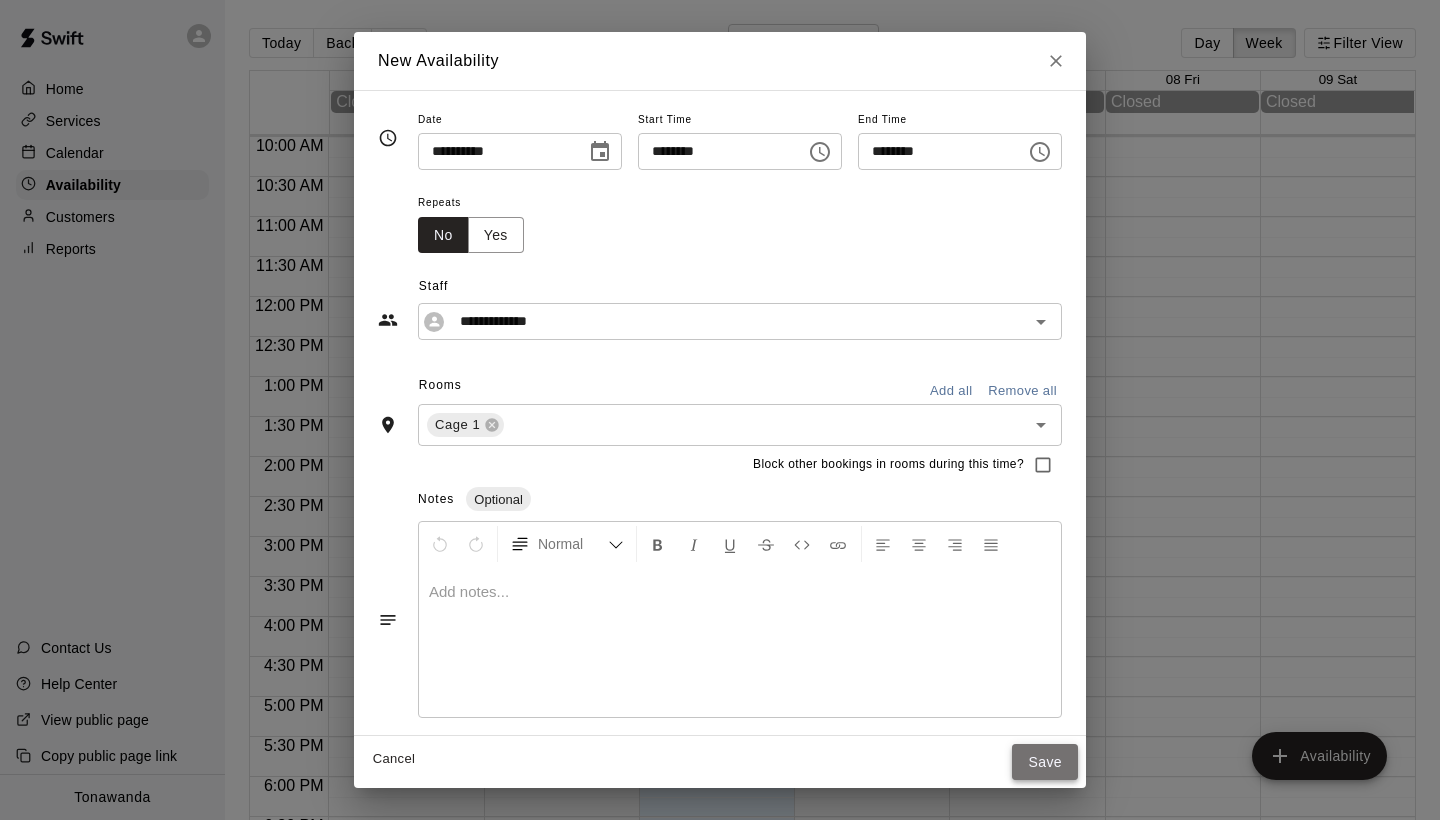 click on "Save" at bounding box center [1045, 762] 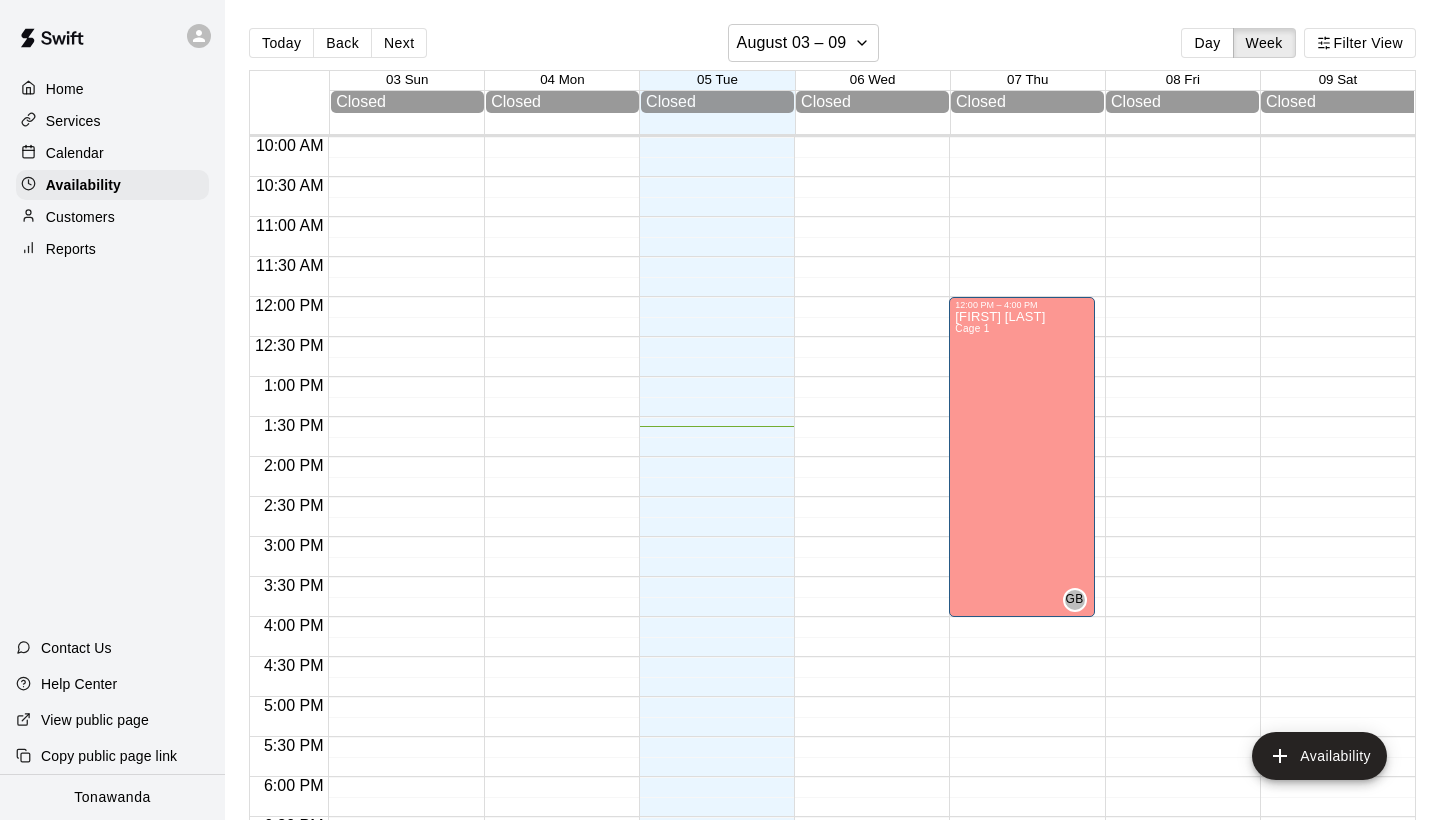 scroll, scrollTop: 0, scrollLeft: 0, axis: both 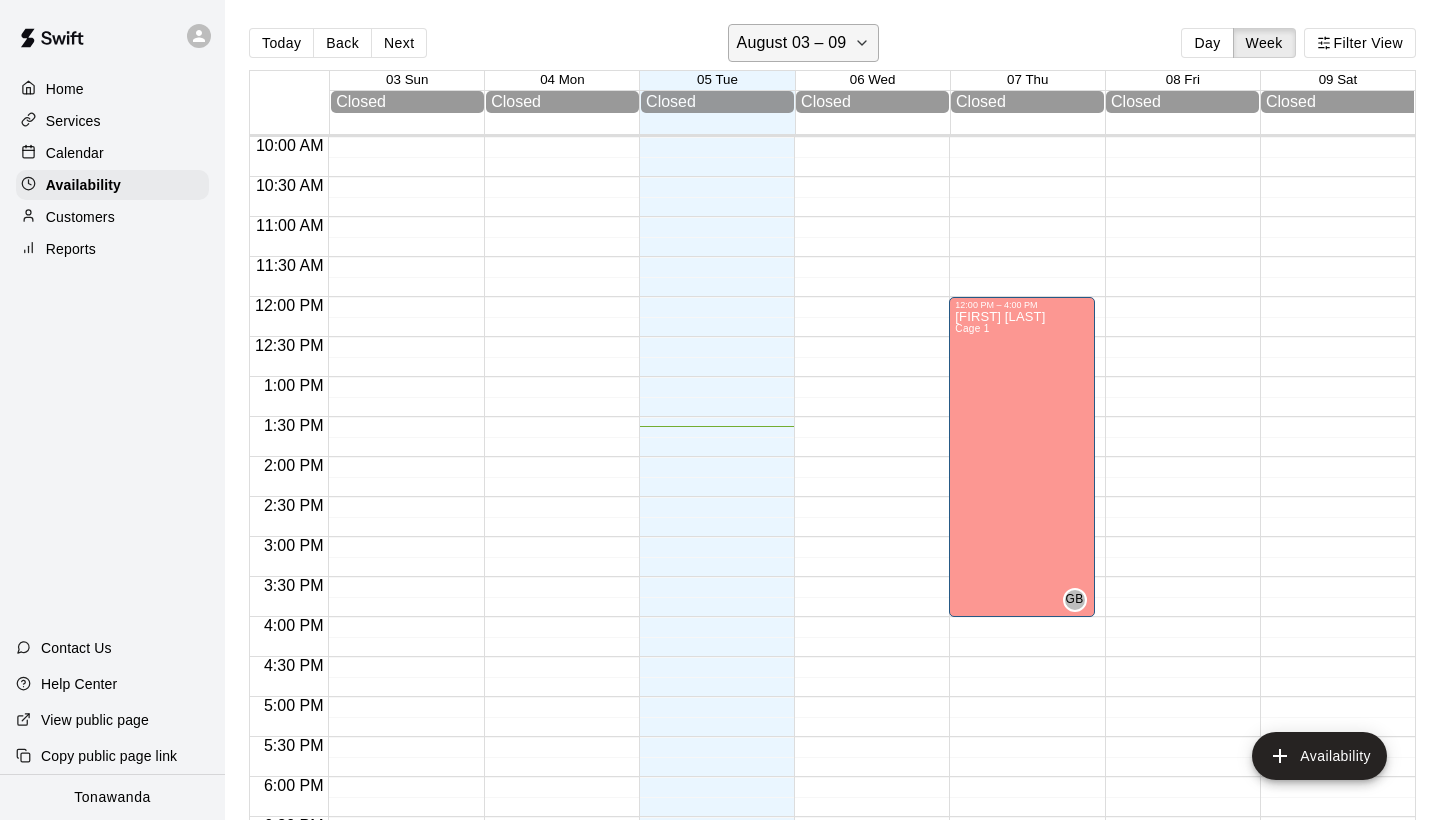 click on "August 03 – 09" at bounding box center [792, 43] 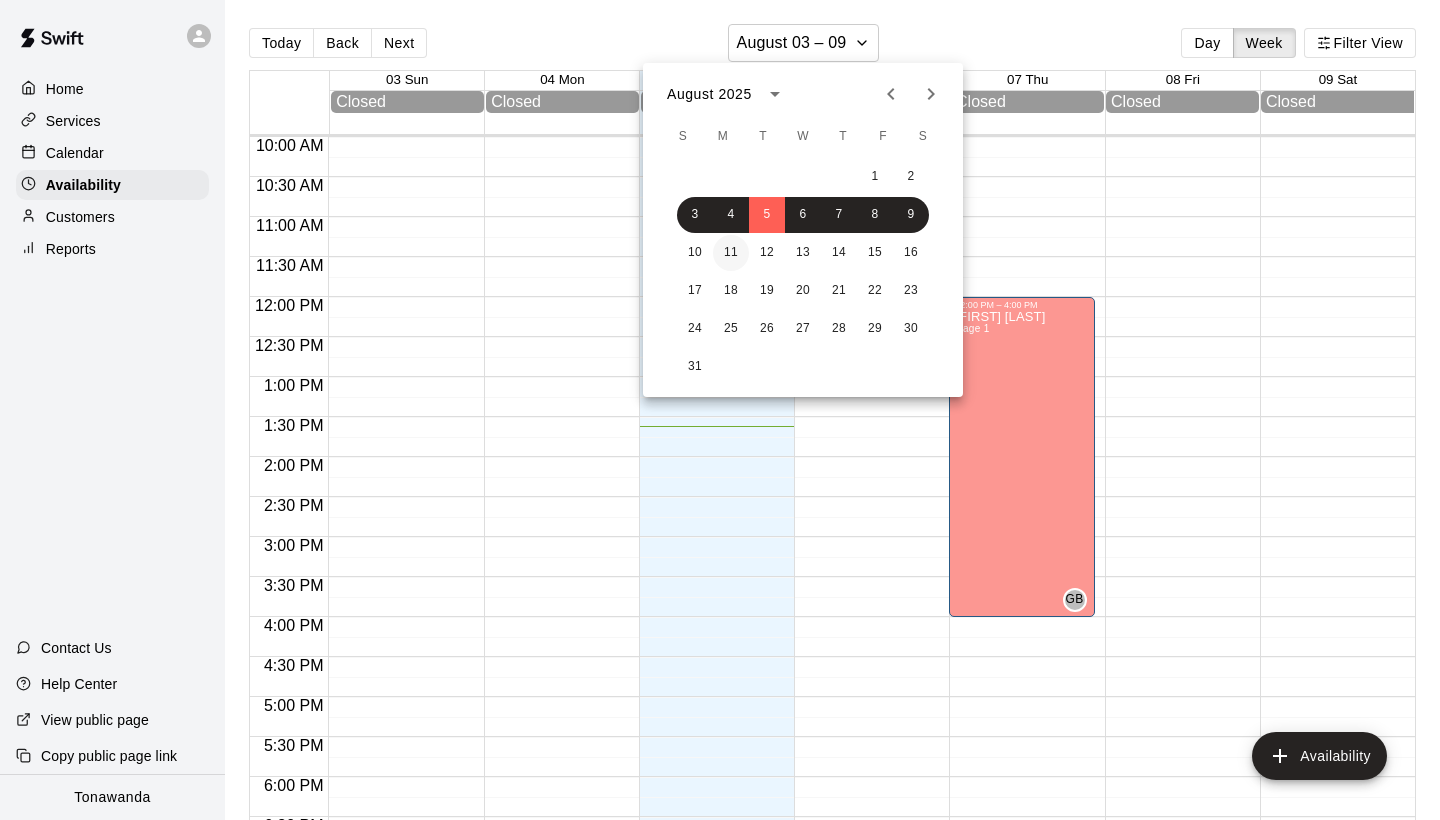 click on "11" at bounding box center [731, 253] 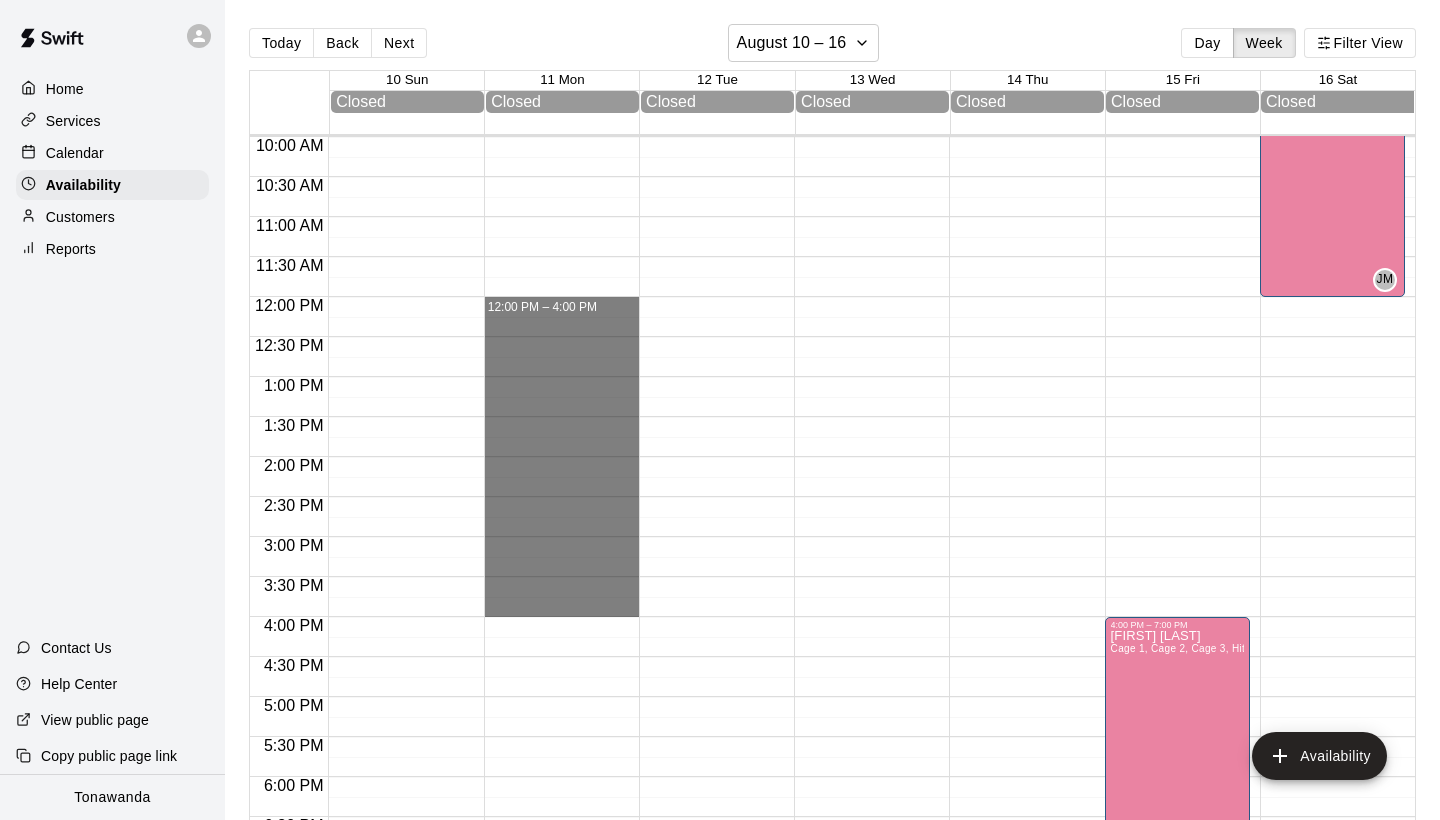 drag, startPoint x: 489, startPoint y: 299, endPoint x: 482, endPoint y: 614, distance: 315.07776 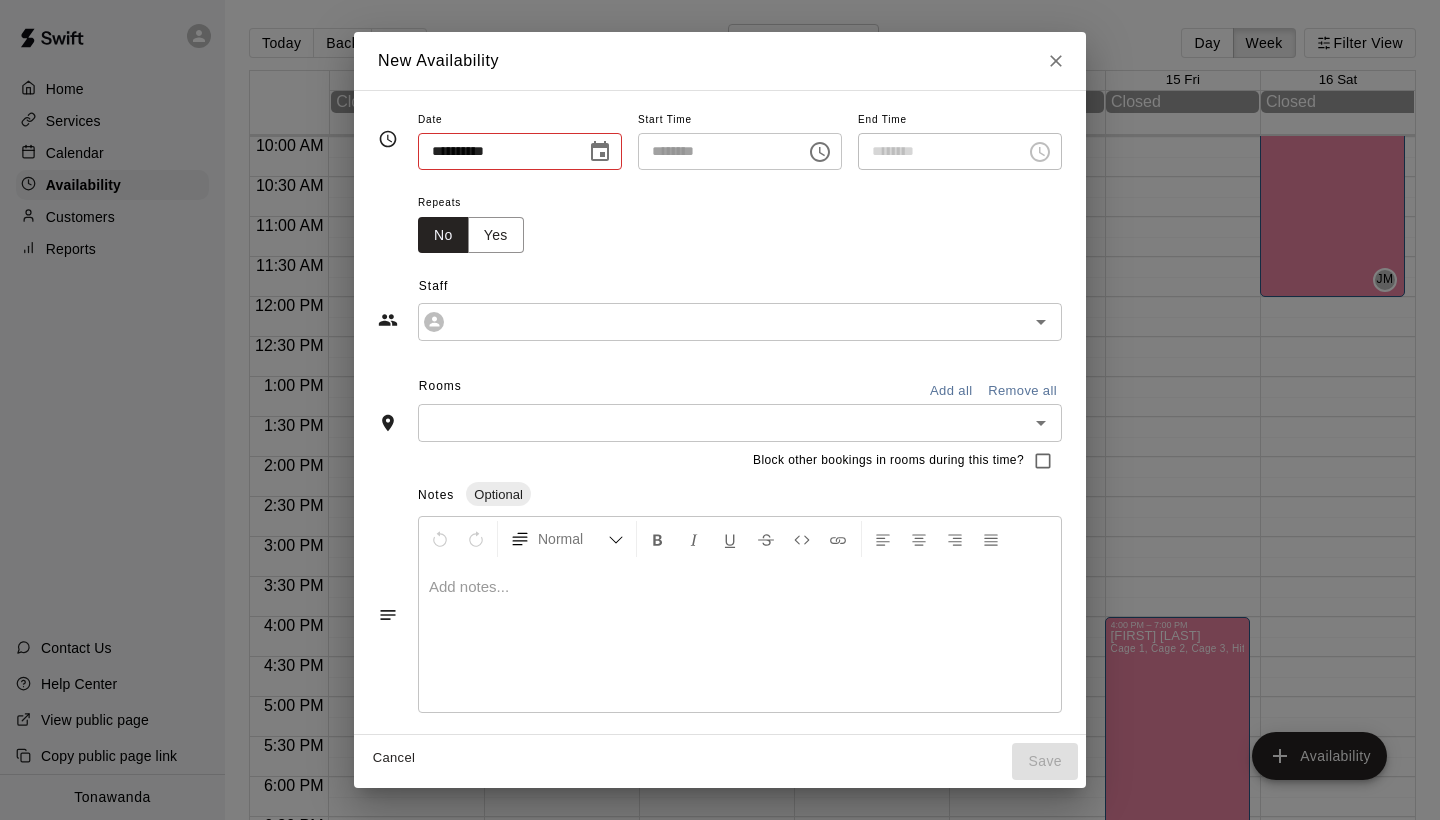 type on "**********" 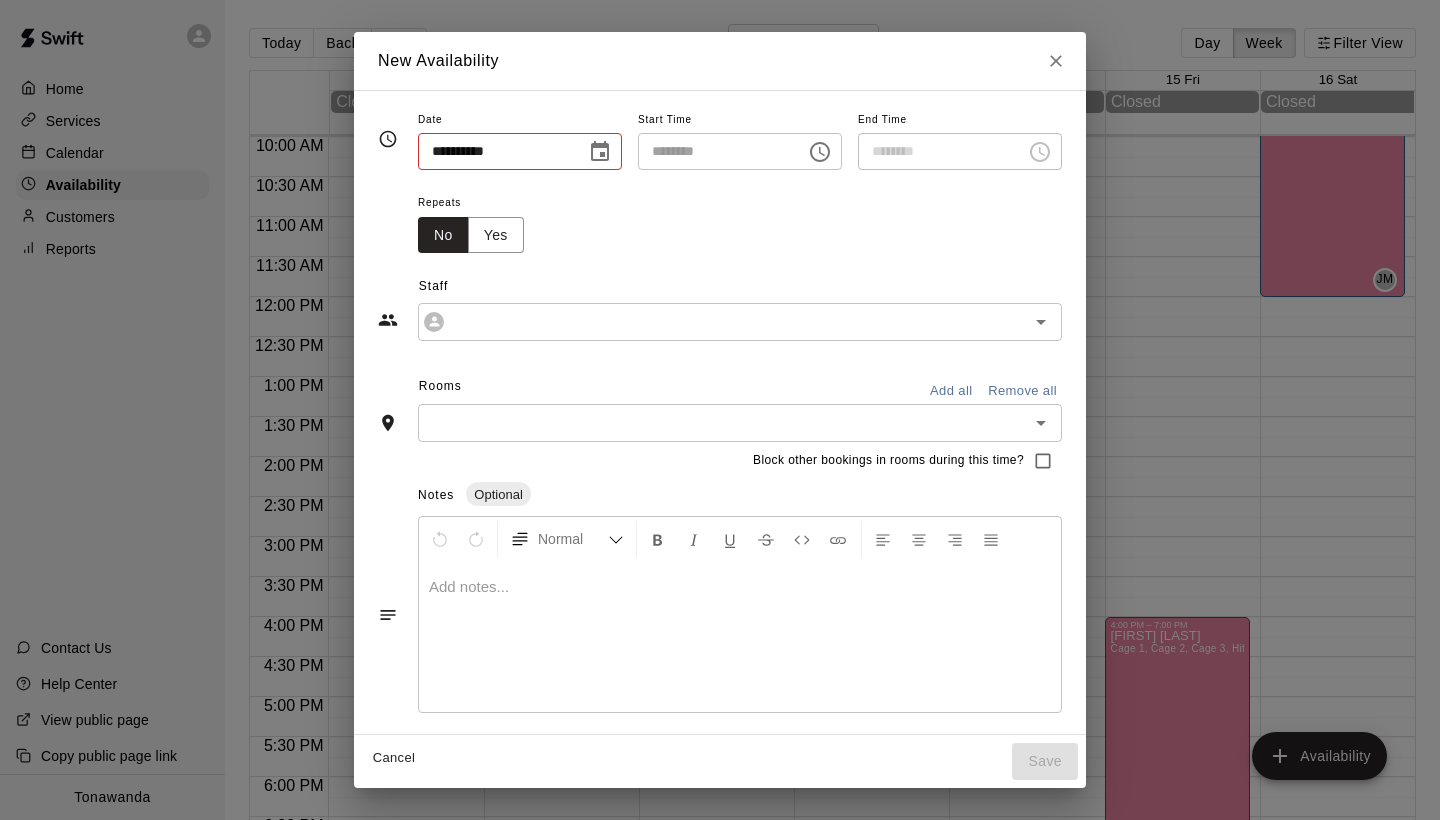 type on "********" 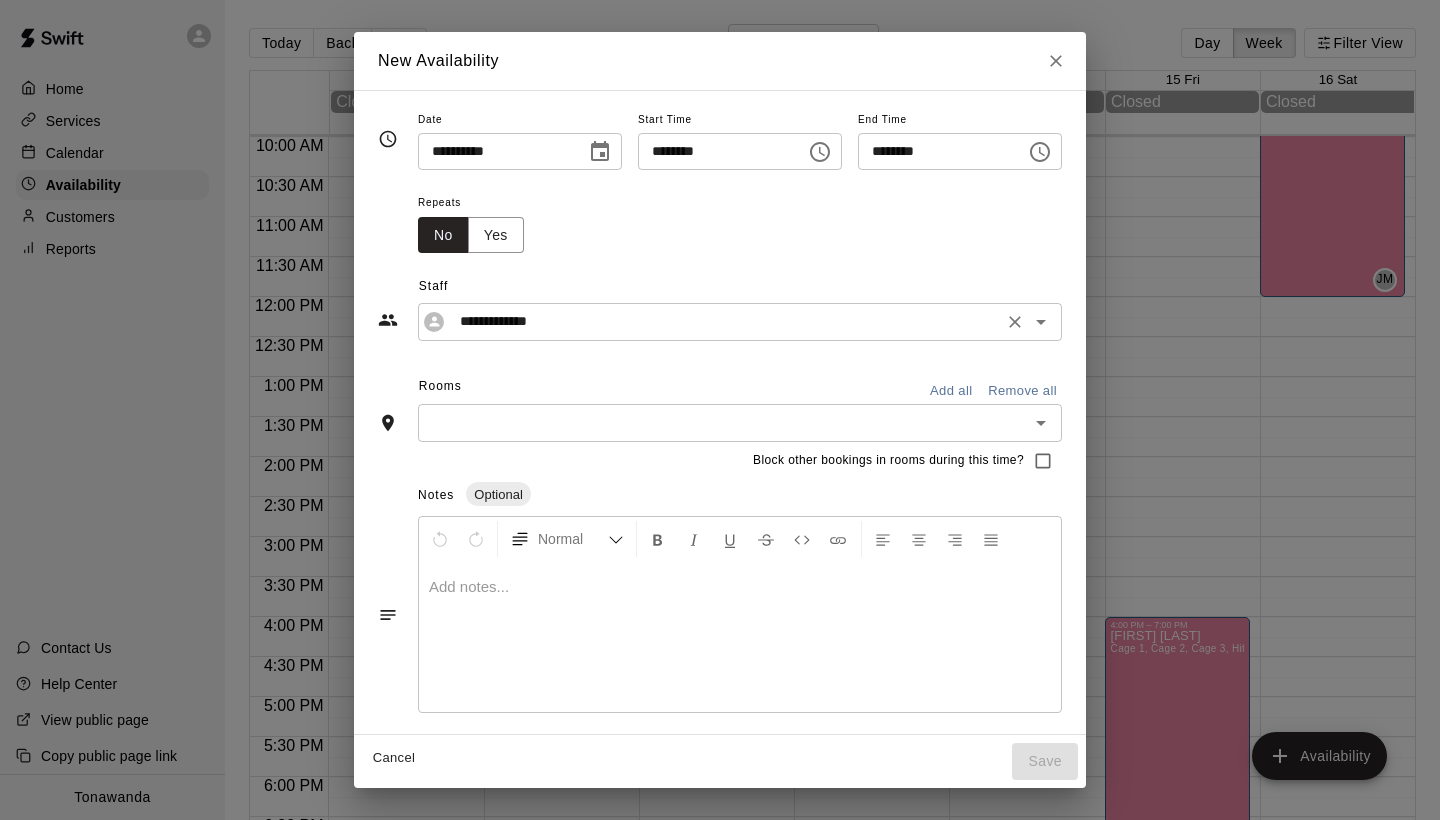click on "**********" at bounding box center [724, 321] 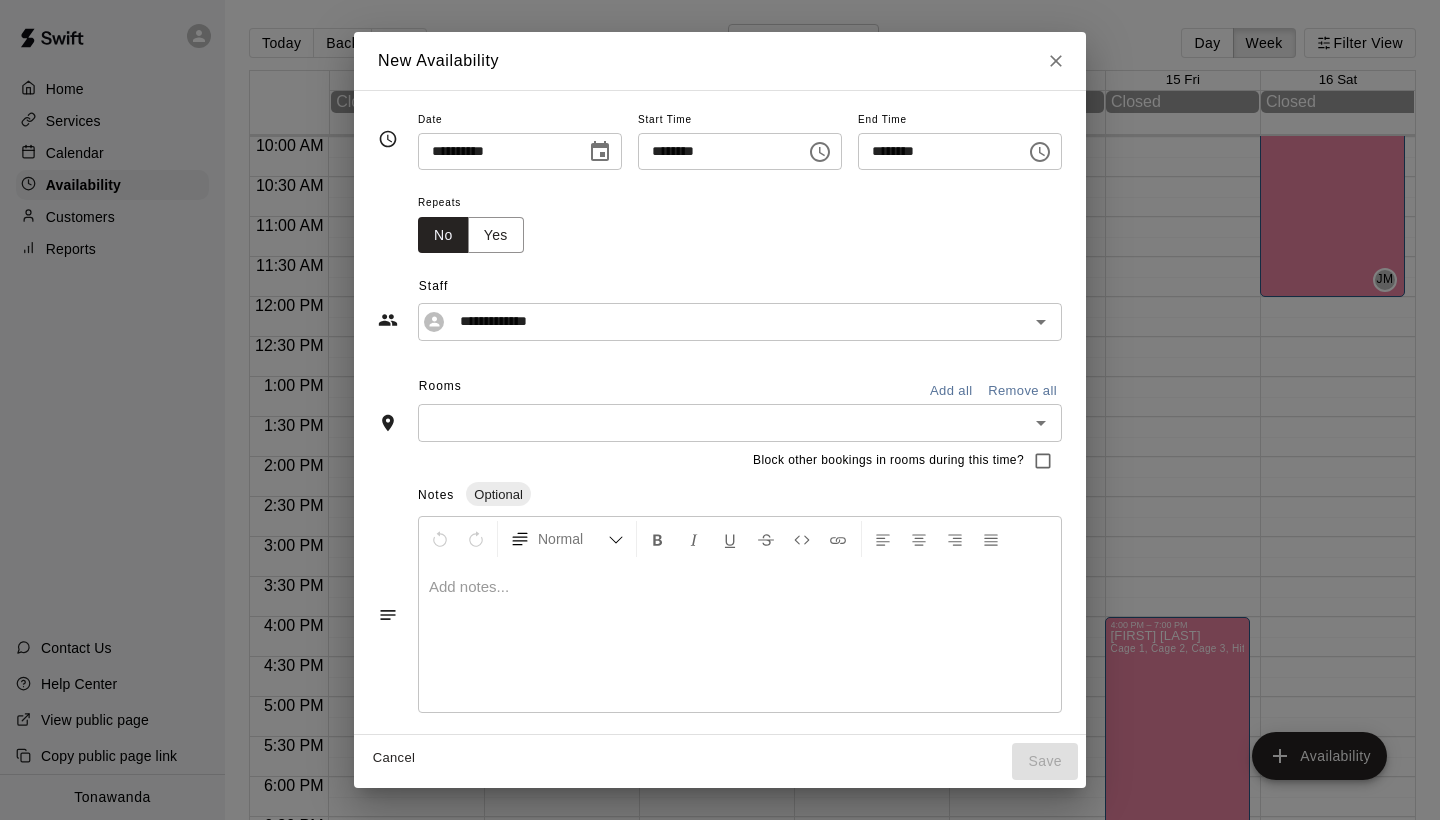 click on "**********" at bounding box center [720, 296] 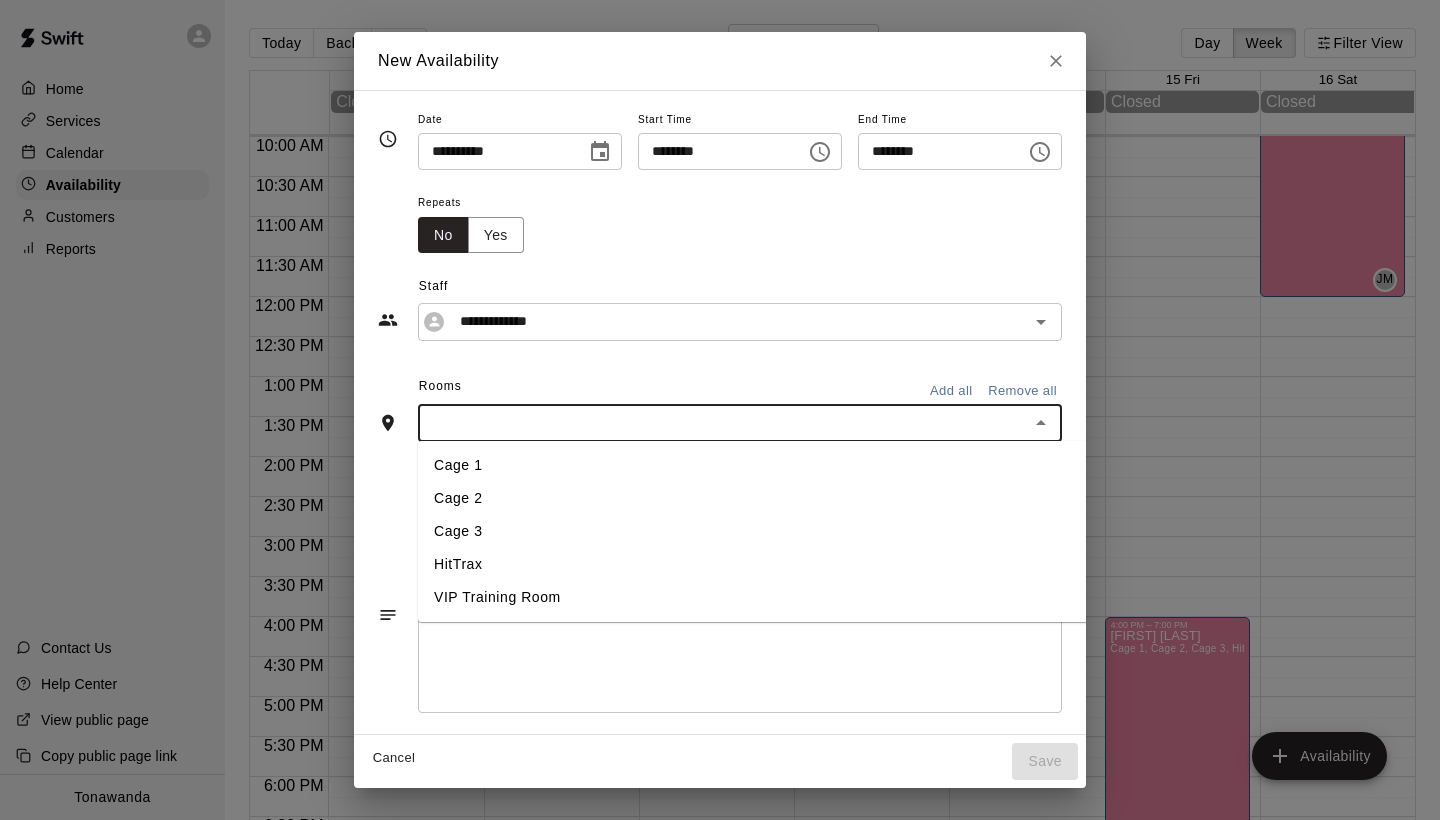click at bounding box center (723, 422) 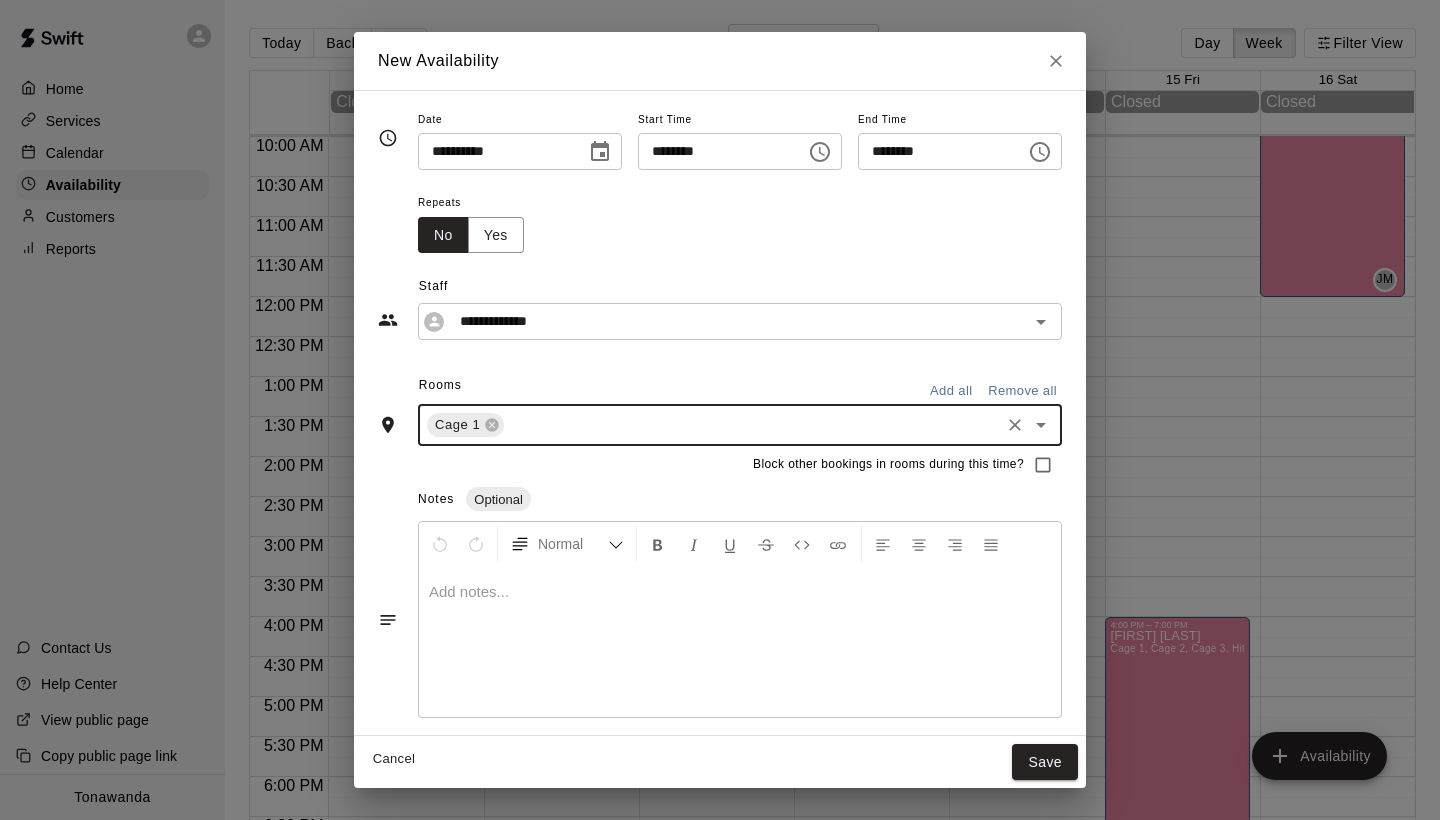 click on "Add all" at bounding box center [951, 391] 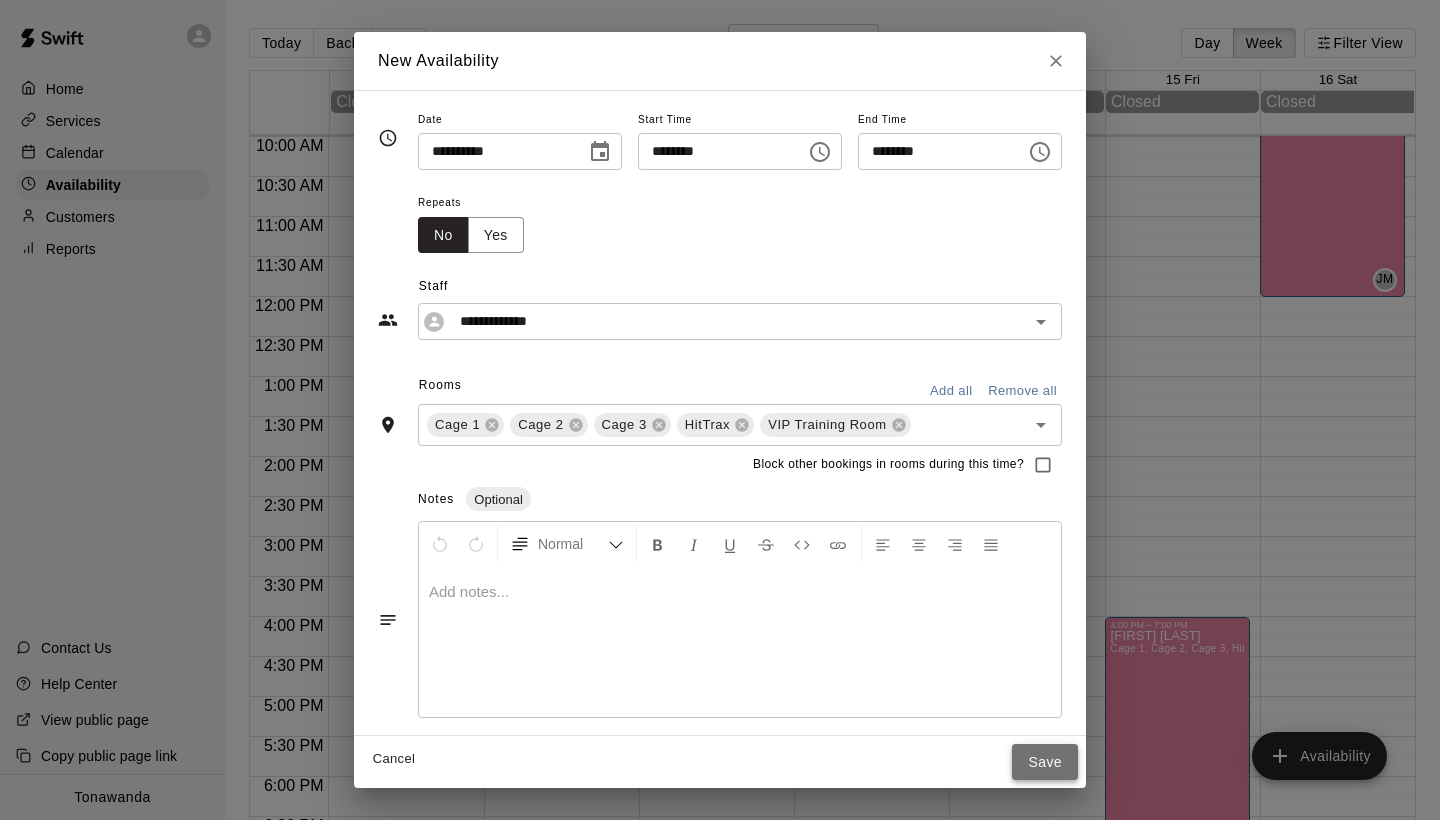 click on "Save" at bounding box center (1045, 762) 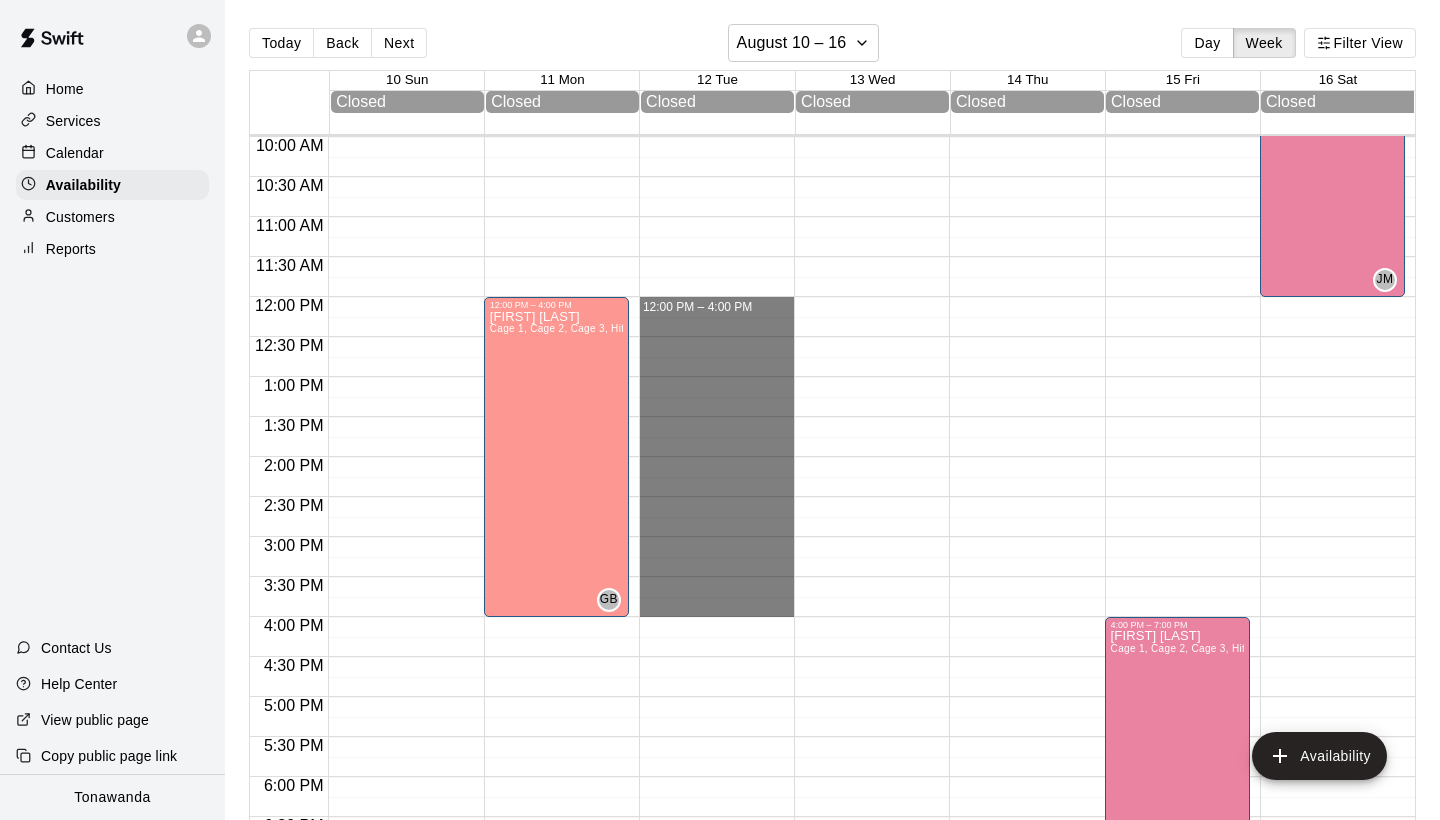 drag, startPoint x: 686, startPoint y: 303, endPoint x: 679, endPoint y: 609, distance: 306.08005 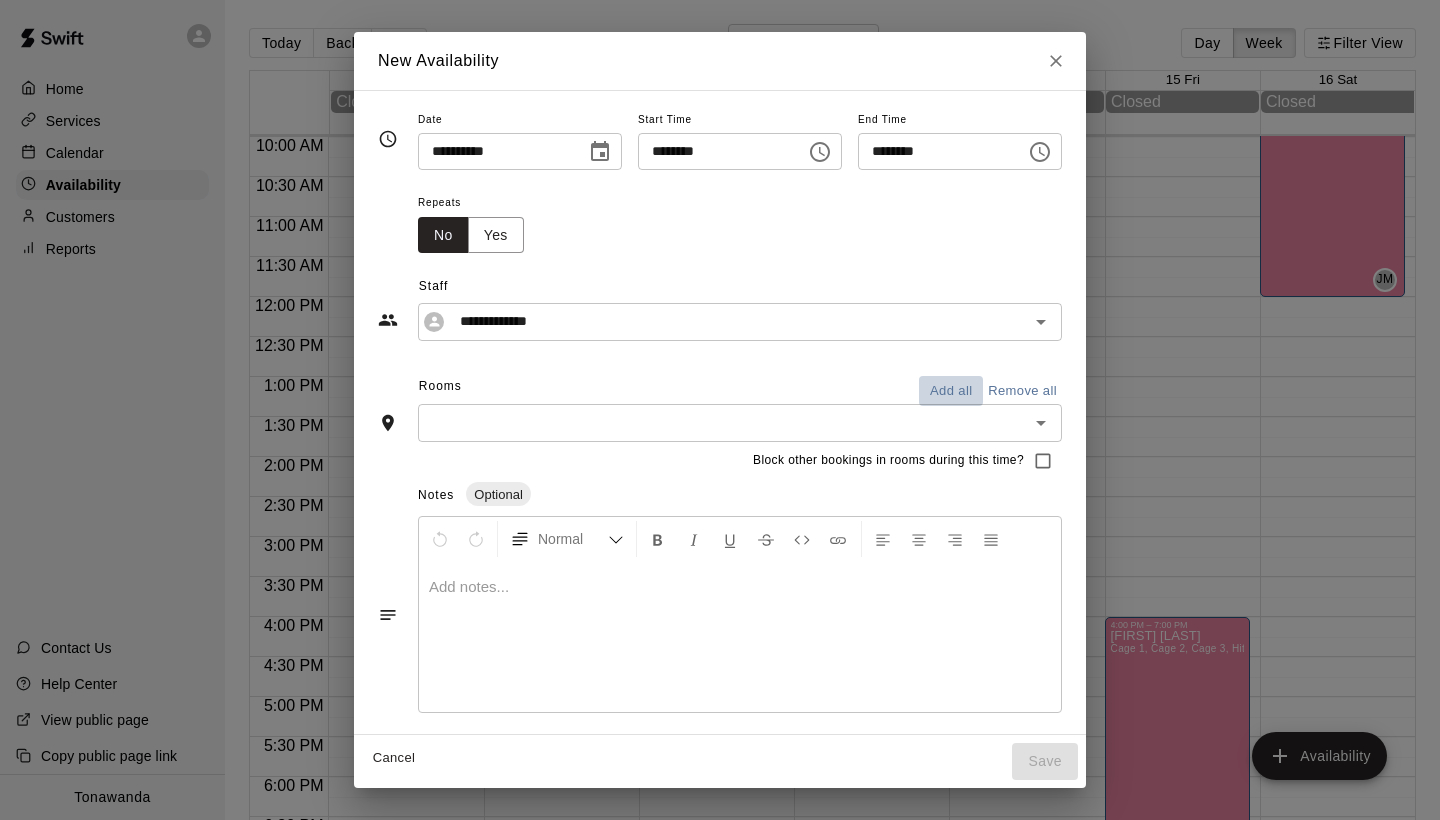 click on "Add all" at bounding box center (951, 391) 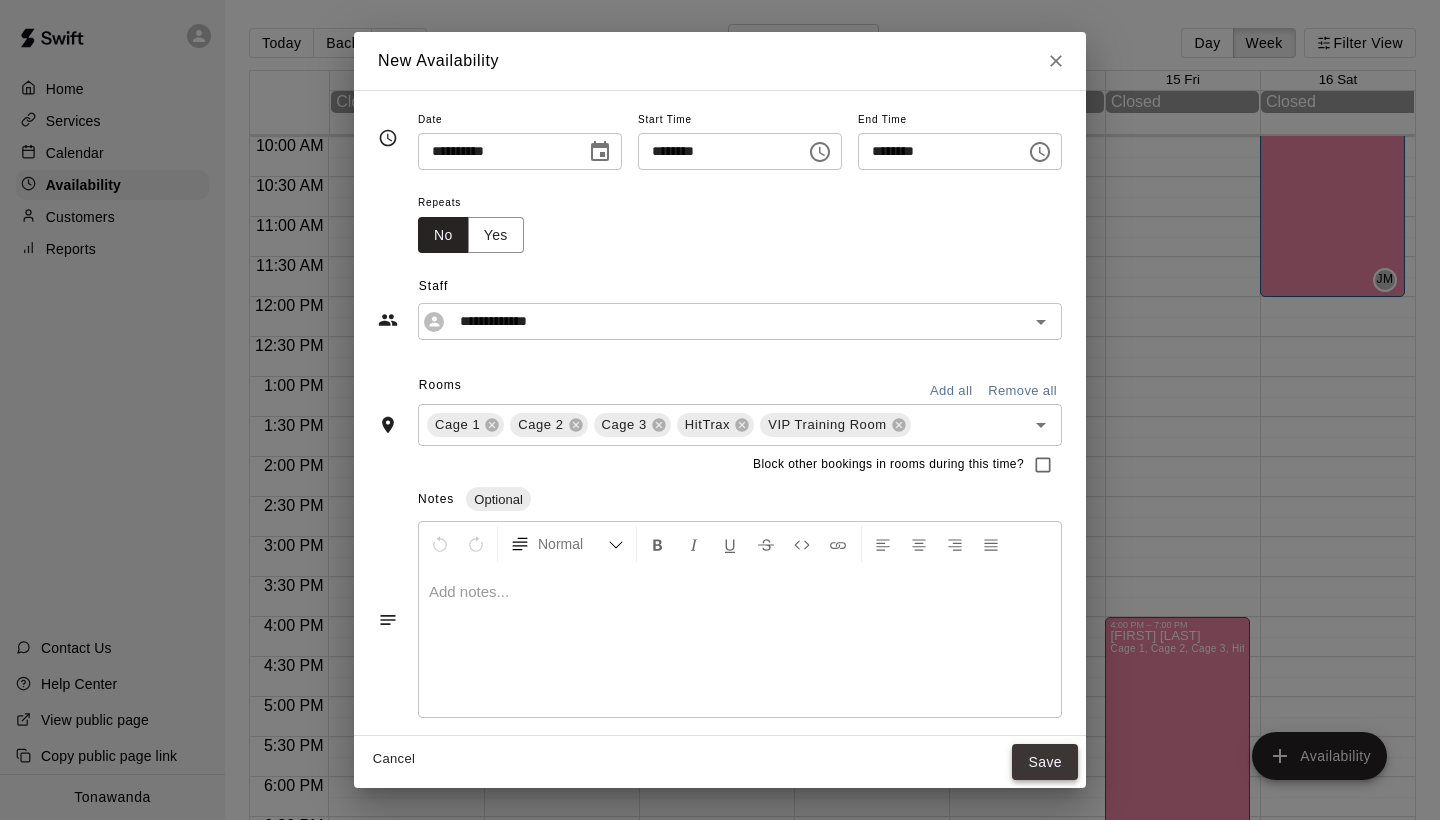 click on "Save" at bounding box center [1045, 762] 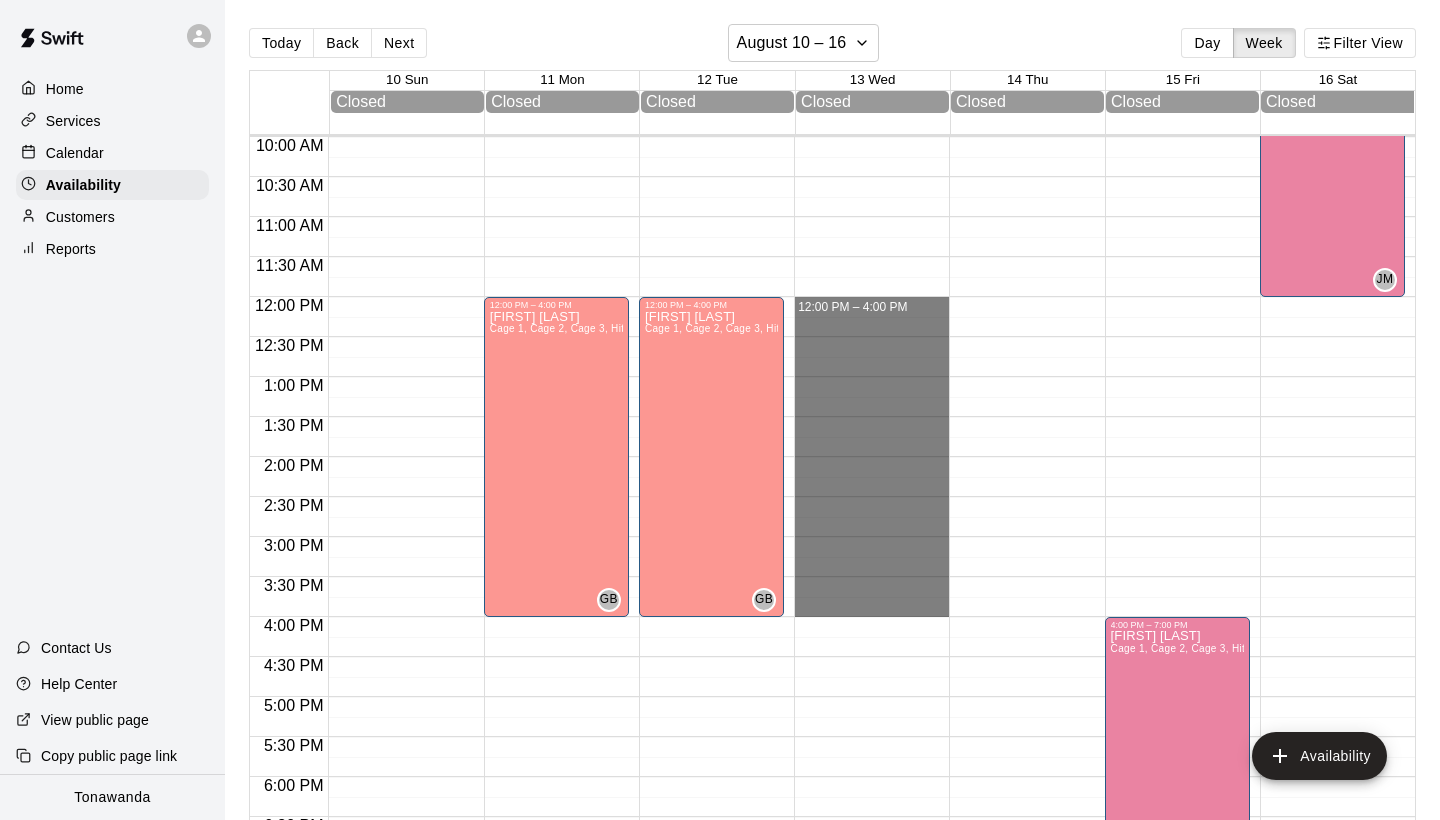 drag, startPoint x: 868, startPoint y: 301, endPoint x: 886, endPoint y: 598, distance: 297.54495 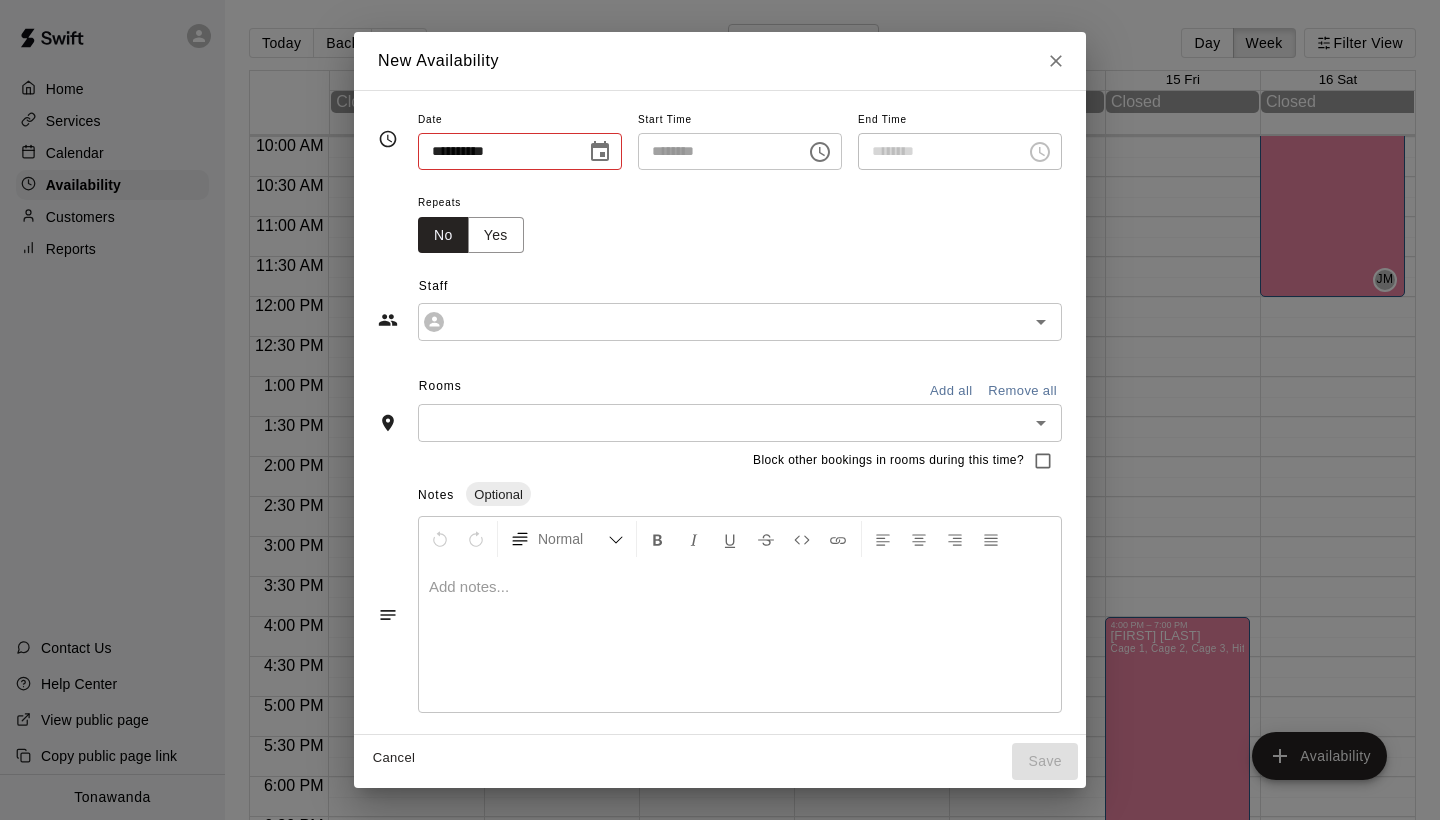 type on "**********" 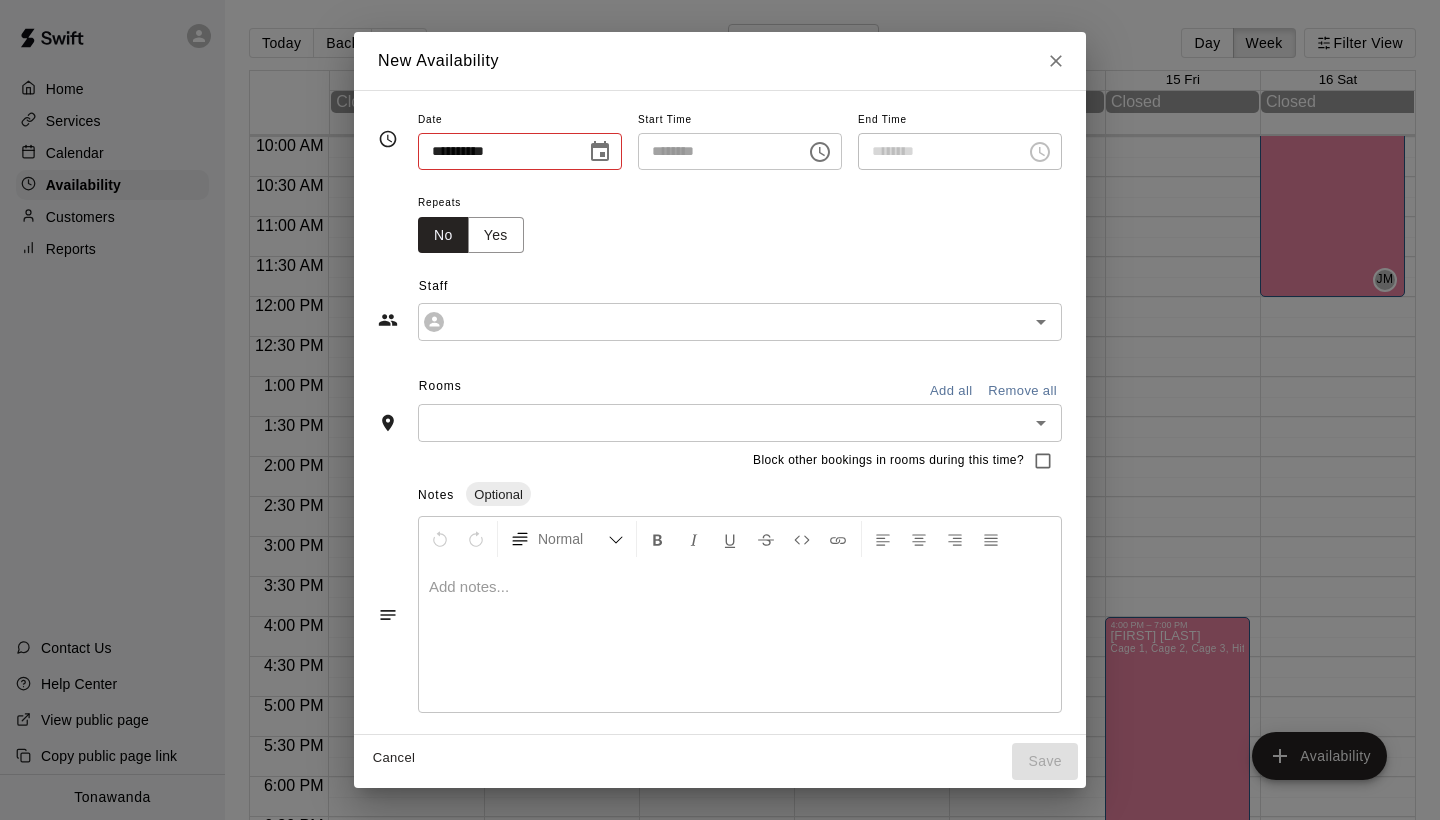 type on "********" 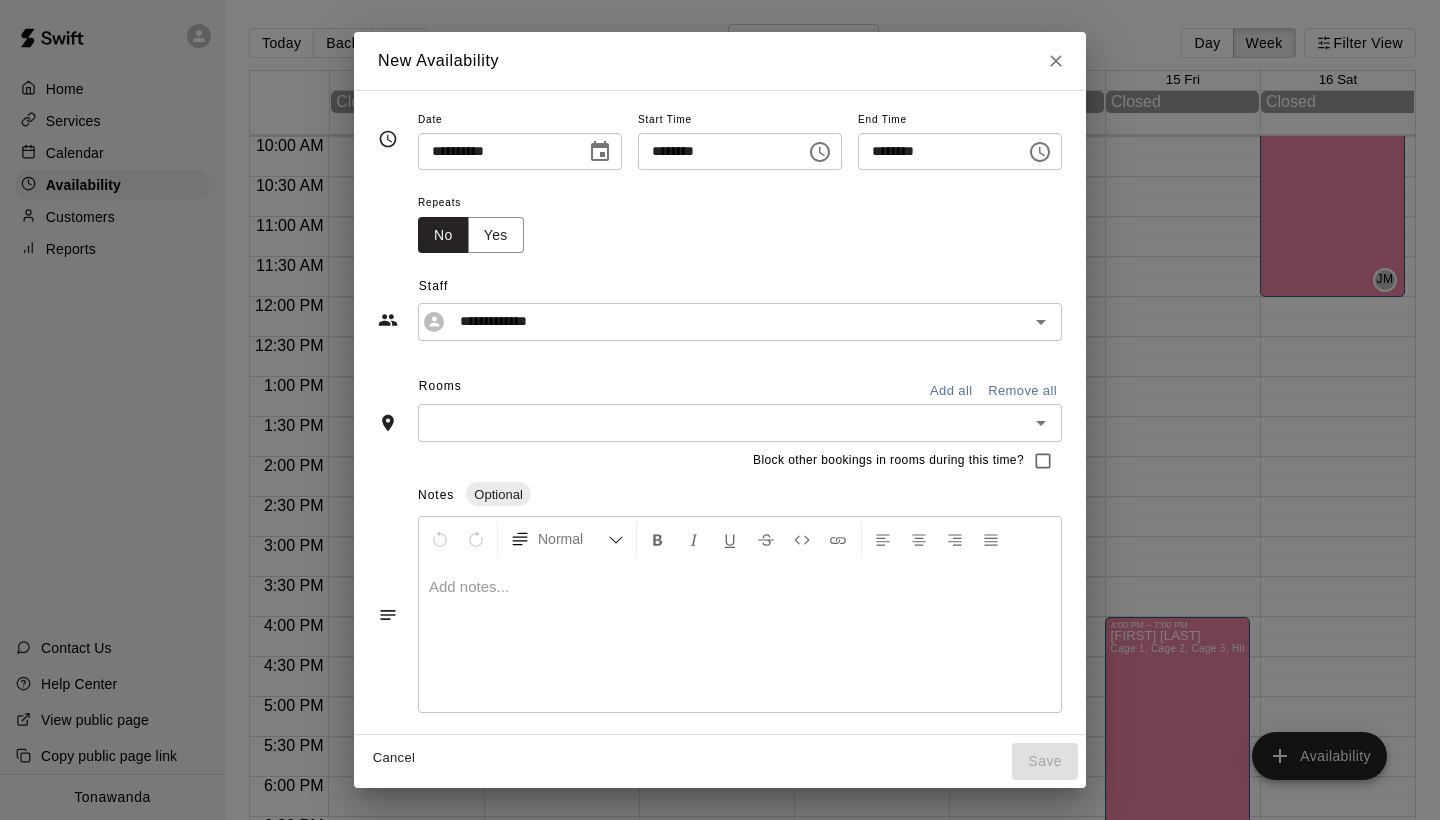 click on "Add all" at bounding box center [951, 391] 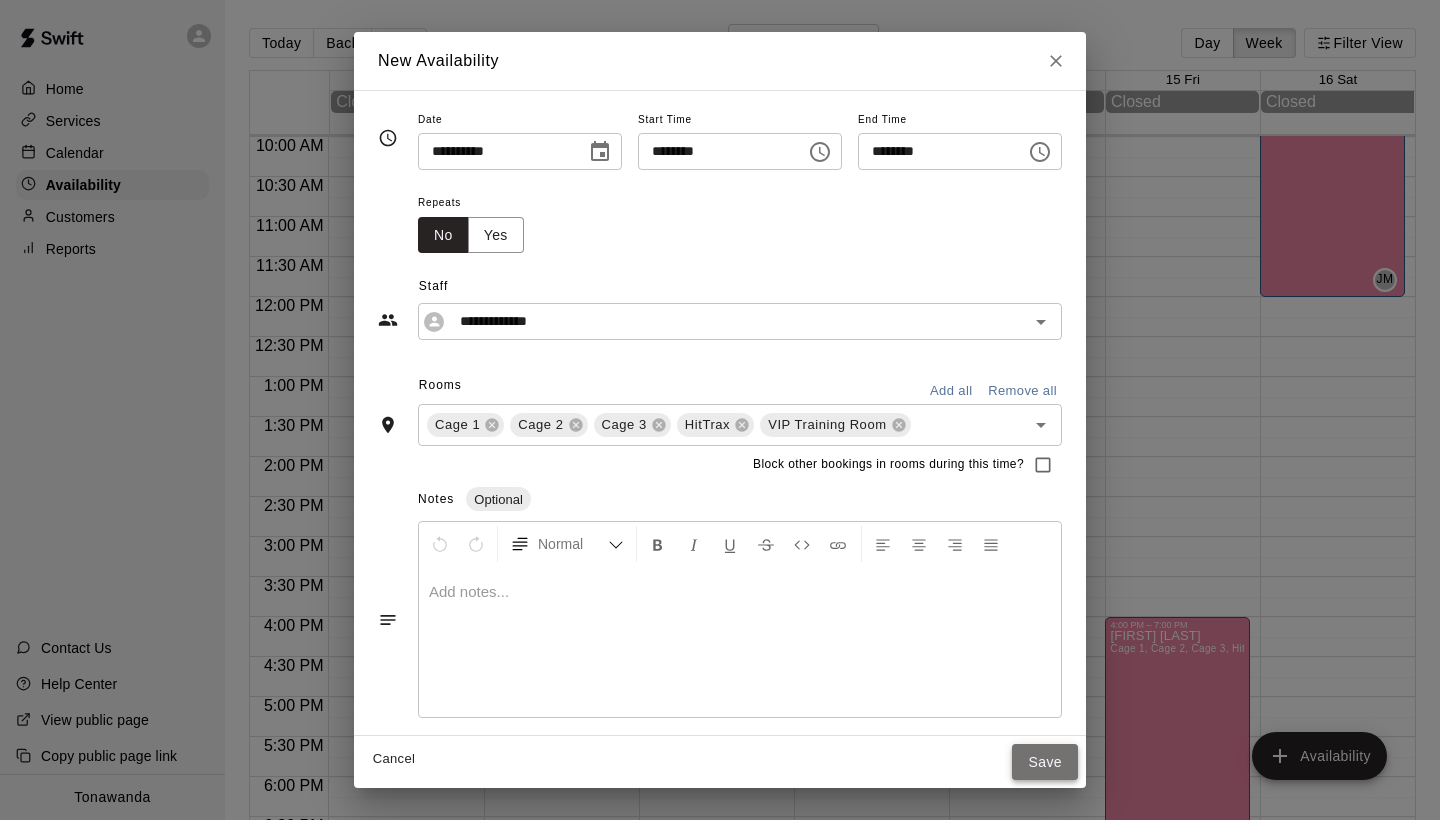 click on "Save" at bounding box center (1045, 762) 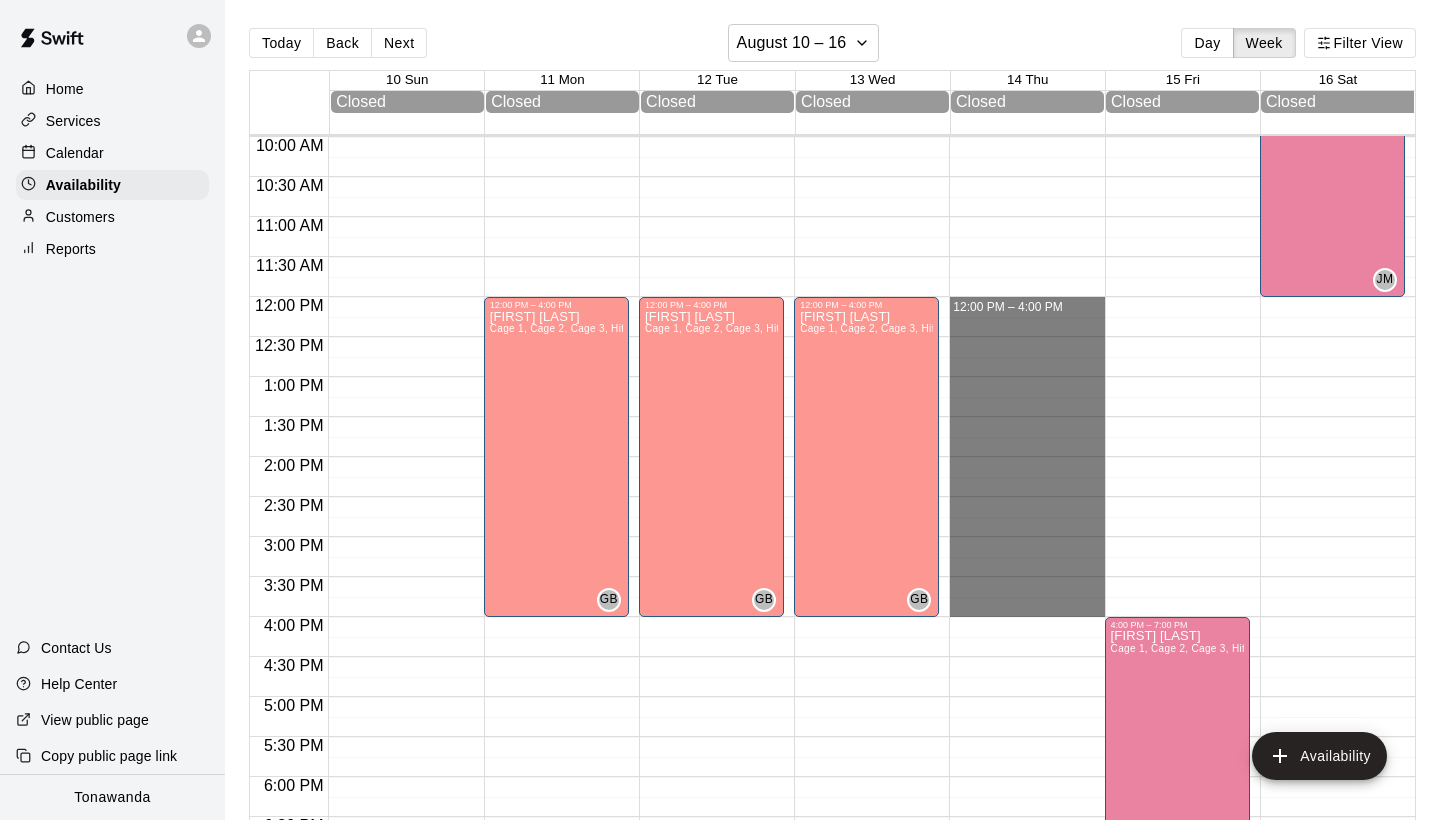 drag, startPoint x: 973, startPoint y: 300, endPoint x: 971, endPoint y: 598, distance: 298.0067 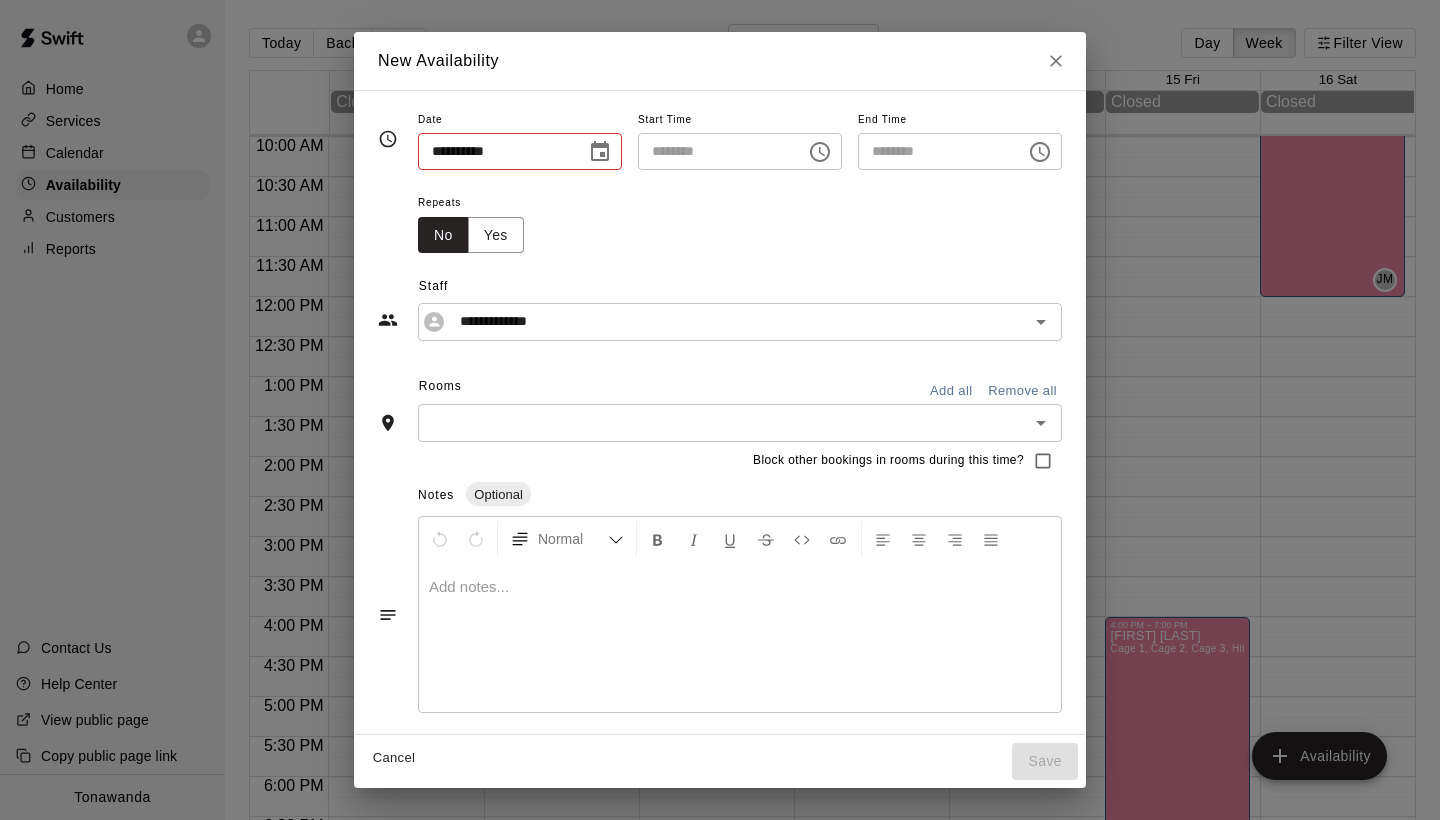 type on "**********" 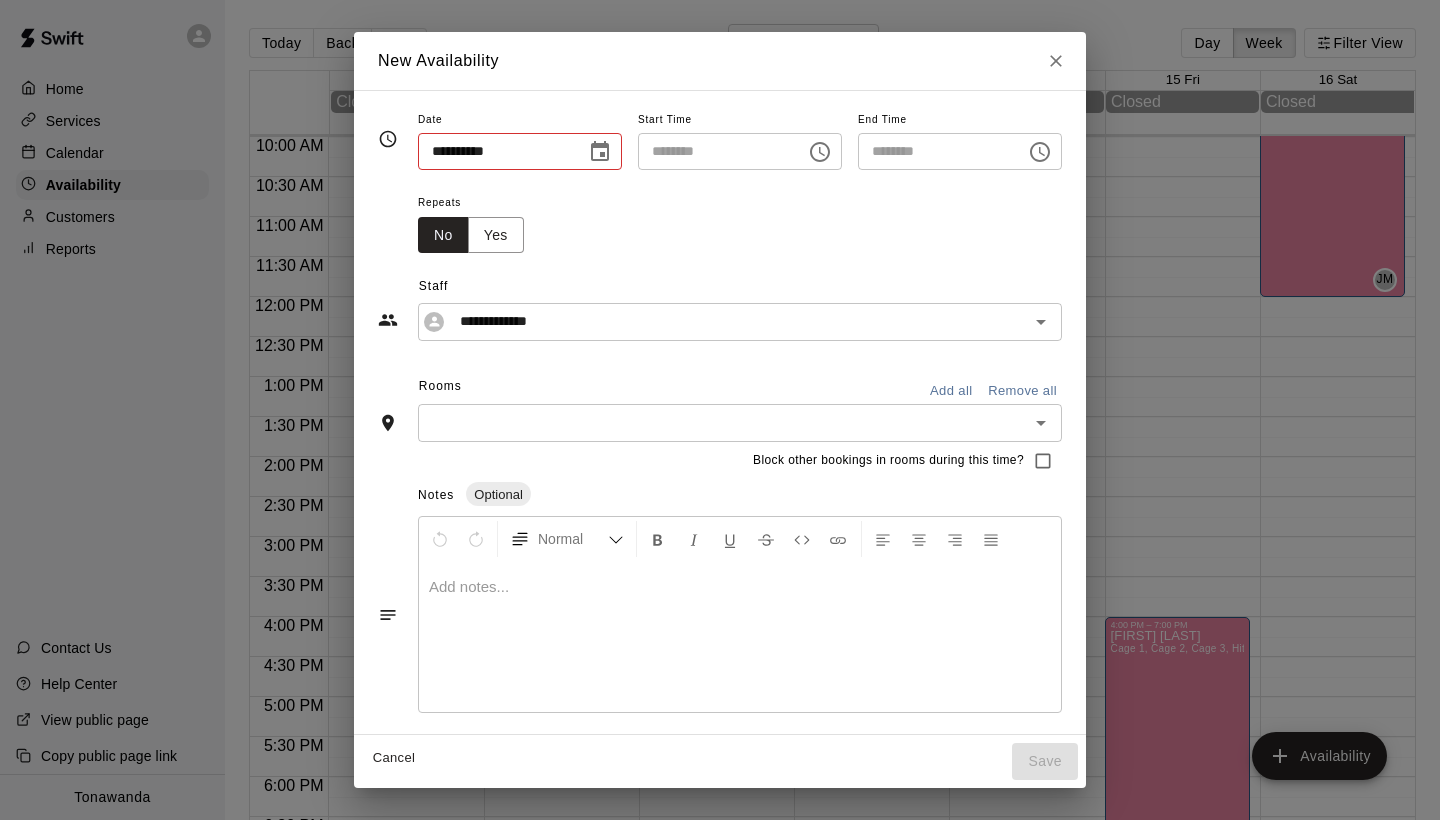 type on "********" 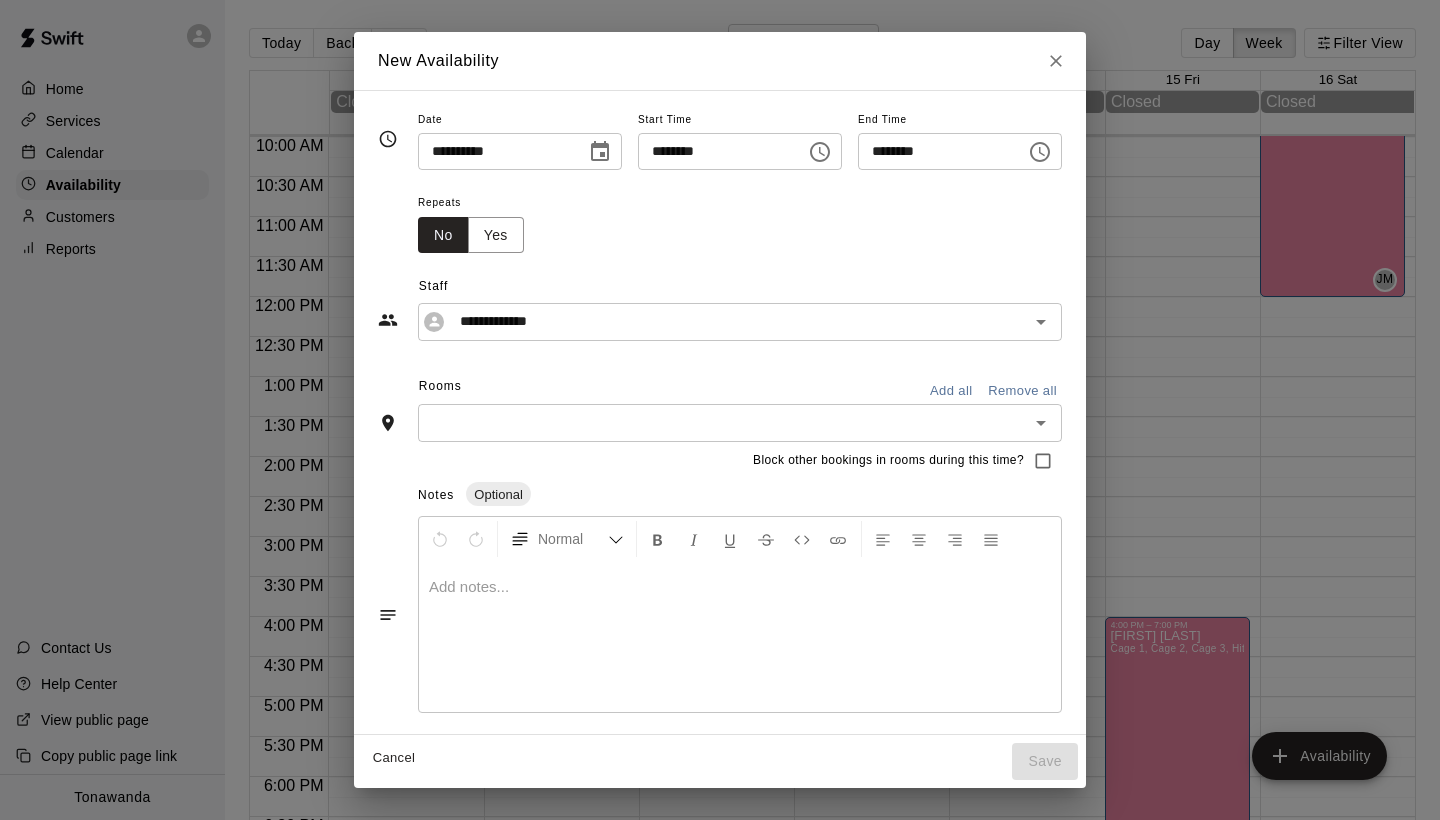 click on "Add all" at bounding box center [951, 391] 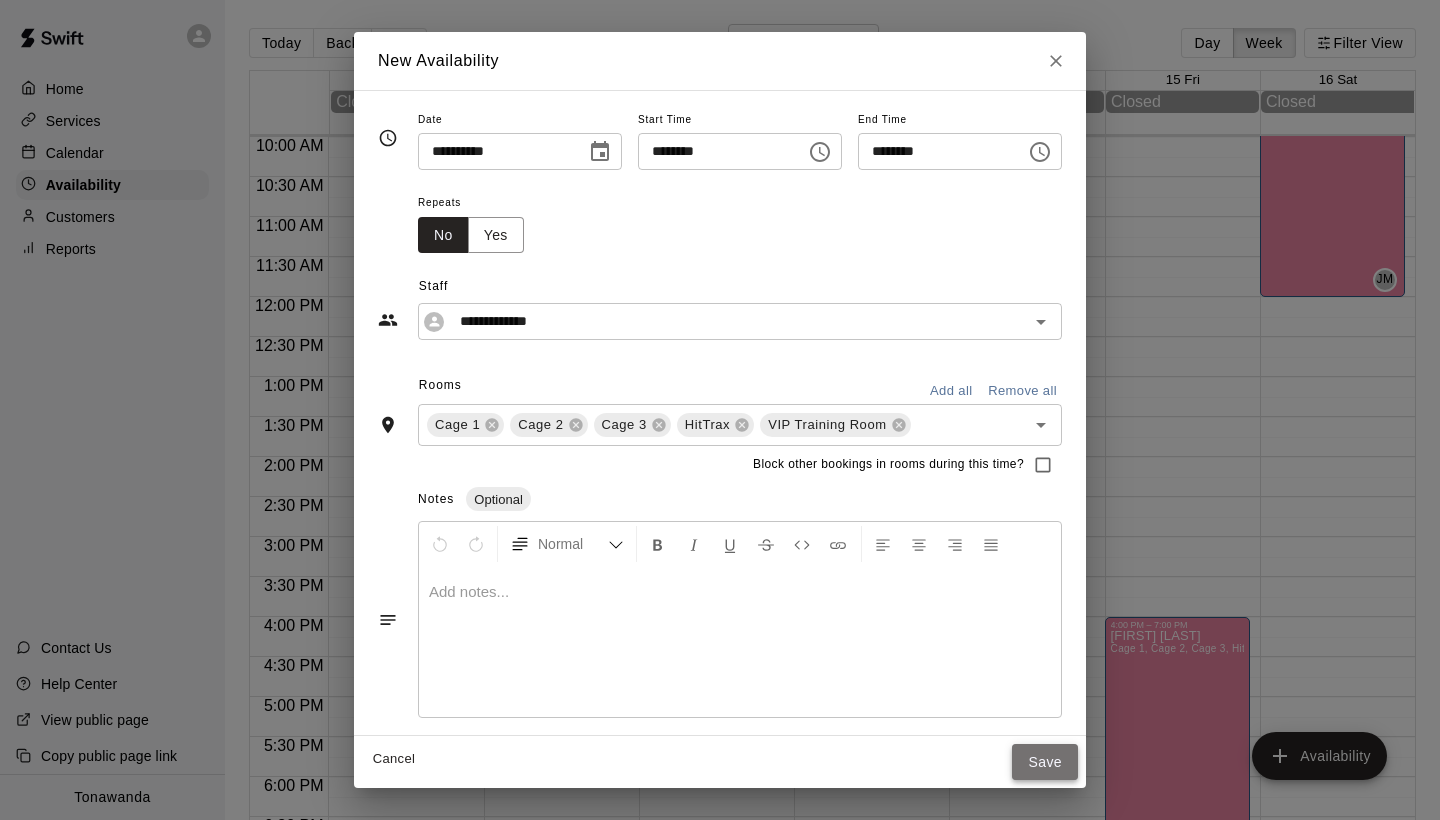 click on "Save" at bounding box center (1045, 762) 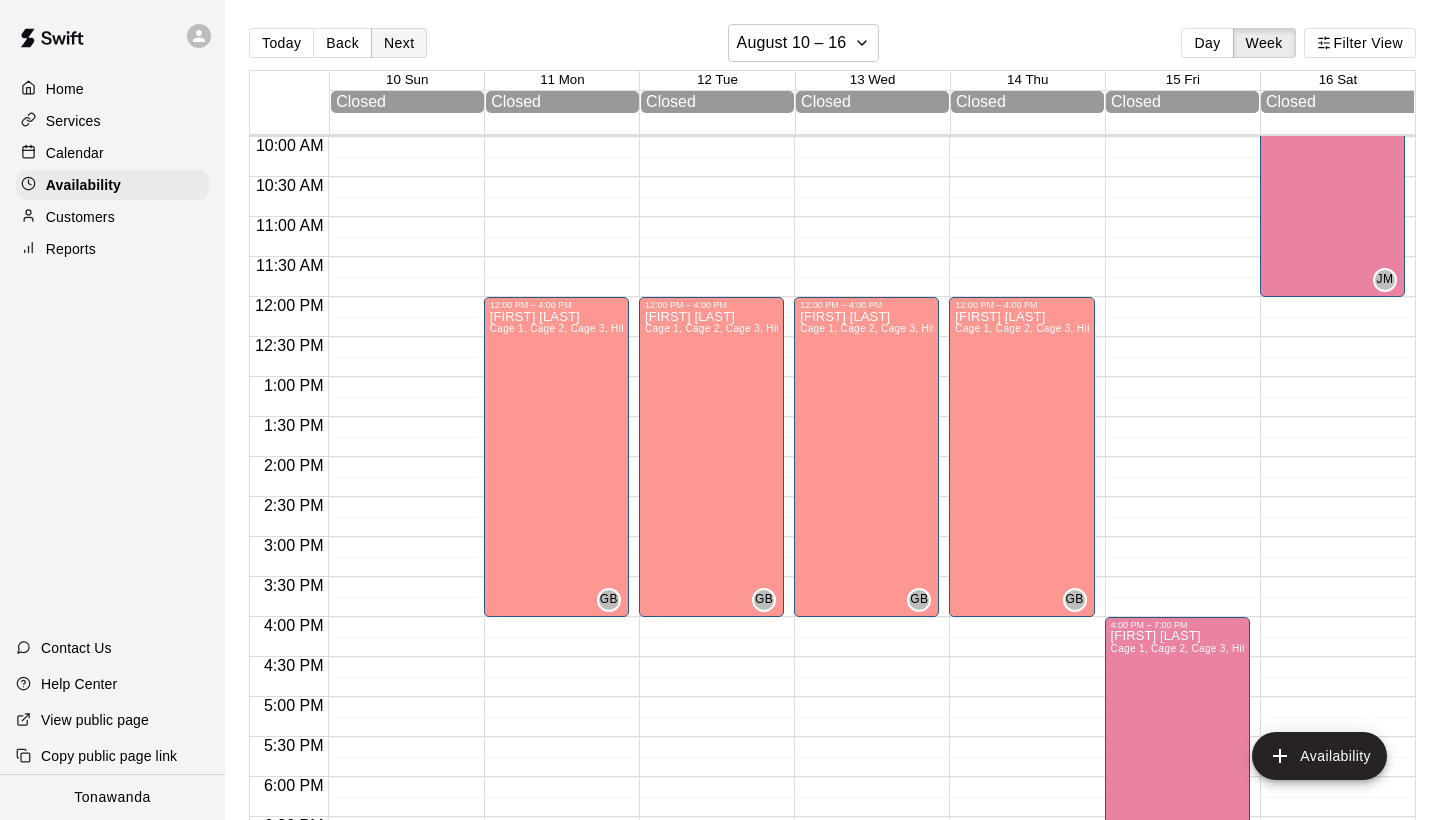 click on "Next" at bounding box center [399, 43] 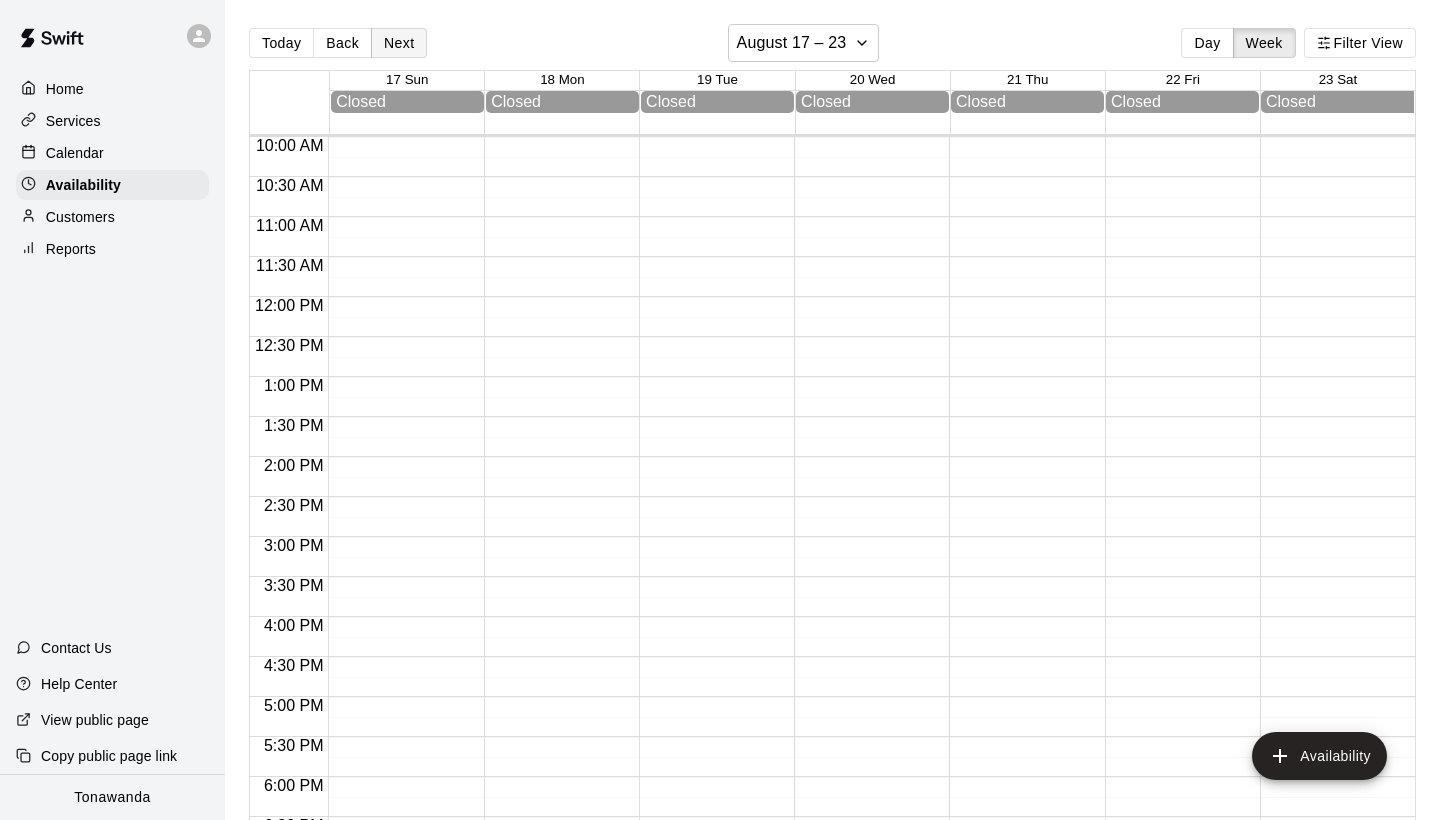 click on "Next" at bounding box center [399, 43] 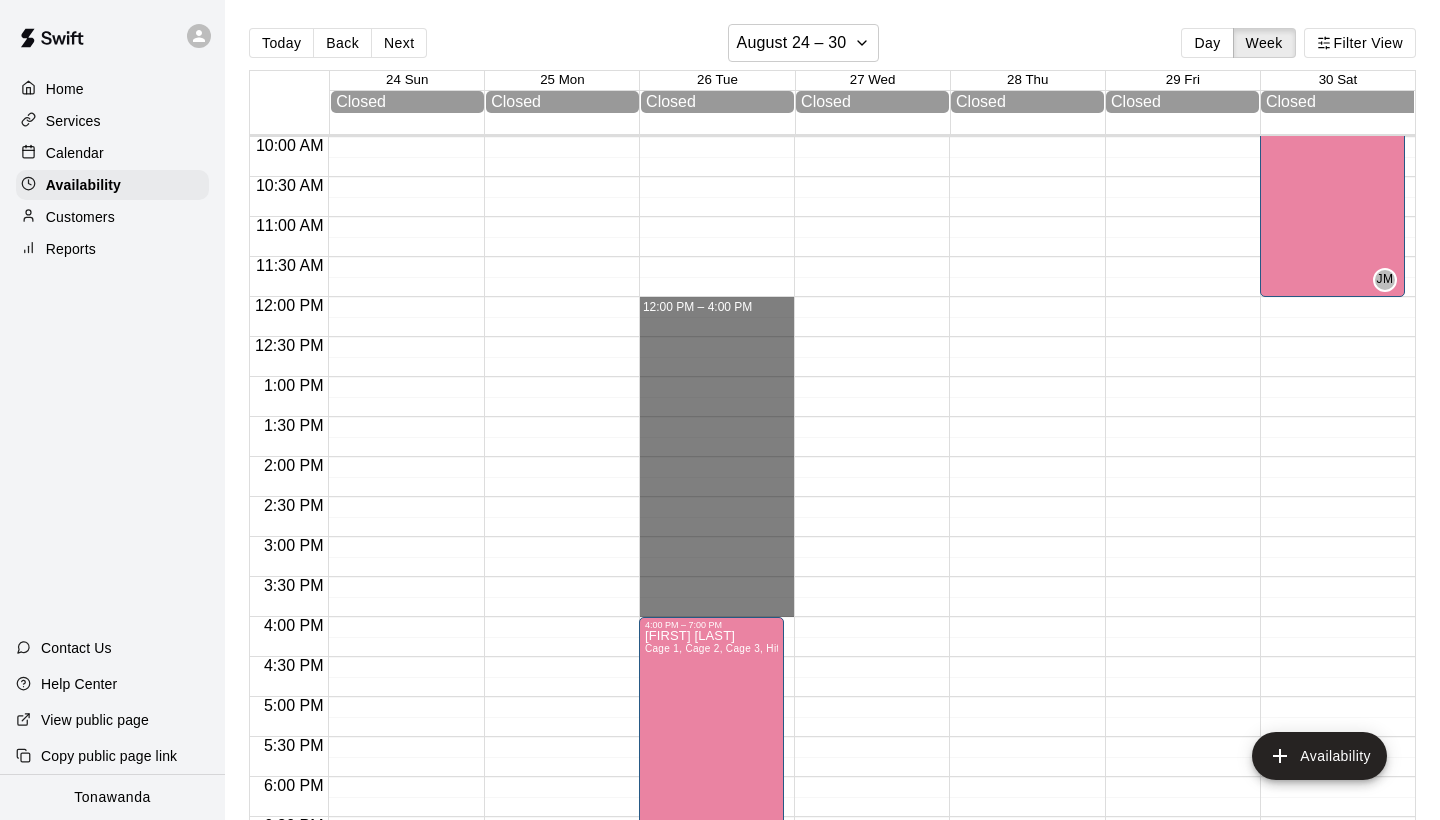 drag, startPoint x: 669, startPoint y: 299, endPoint x: 683, endPoint y: 600, distance: 301.3254 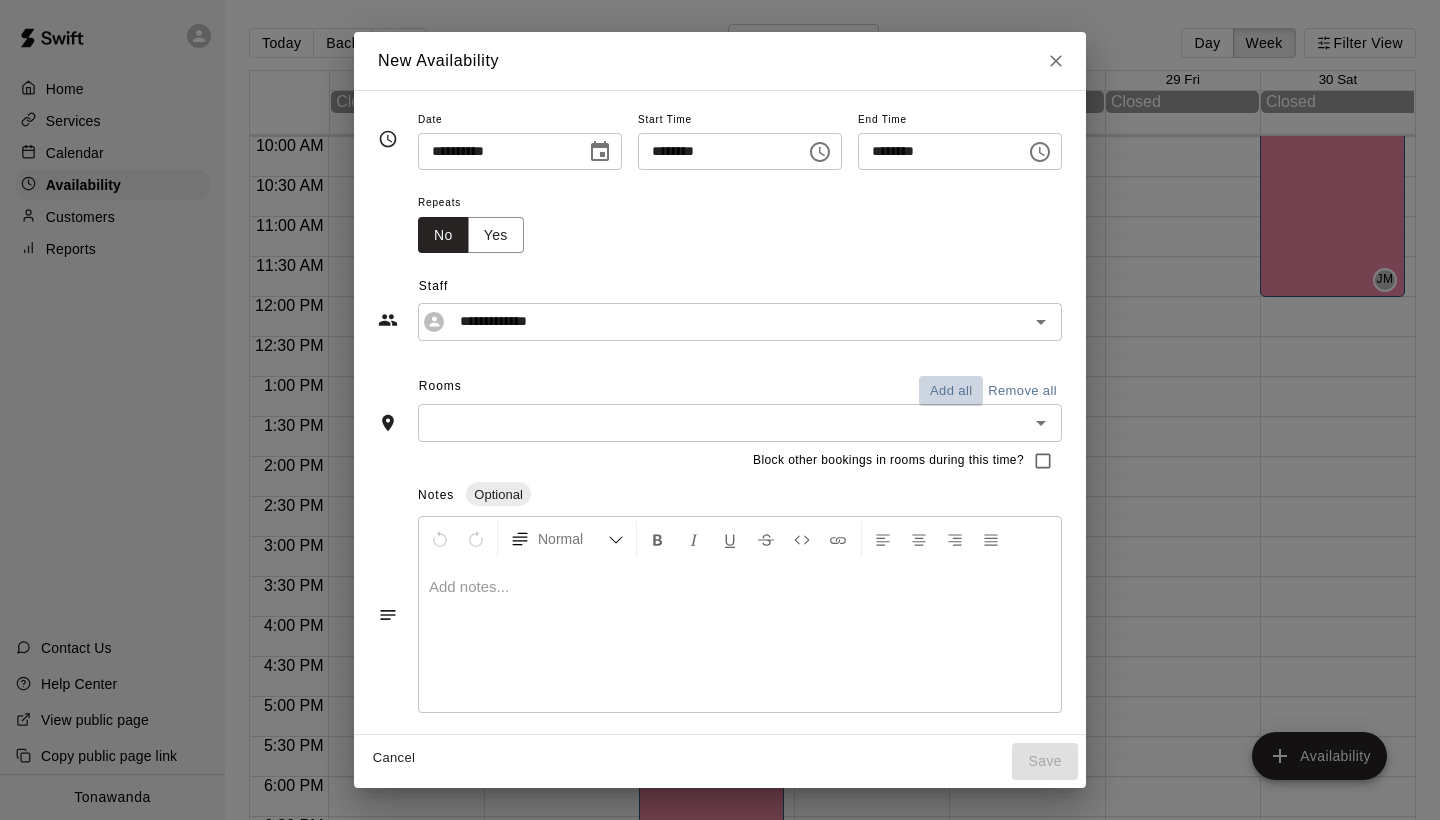 click on "Add all" at bounding box center (951, 391) 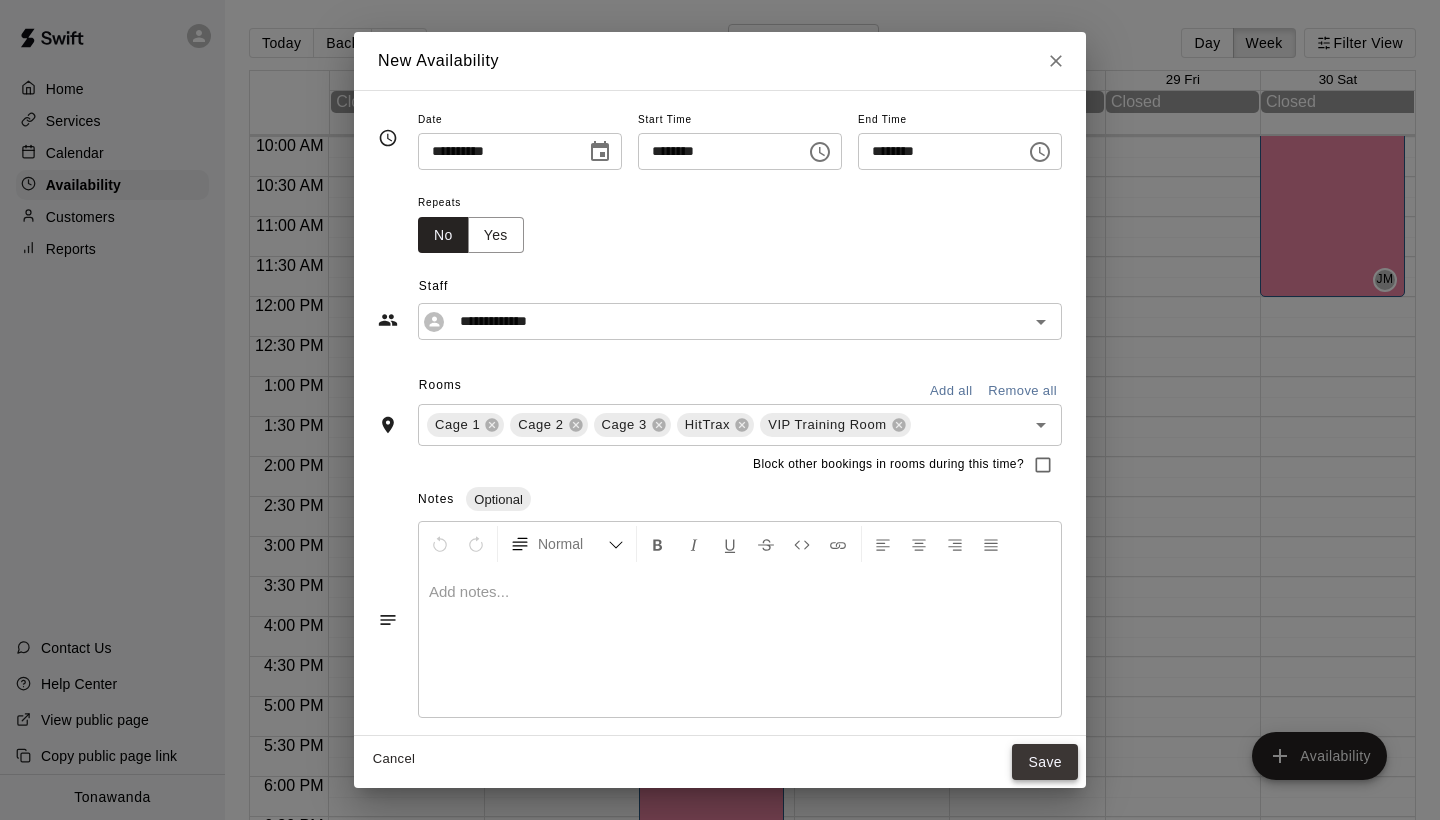 click on "Save" at bounding box center (1045, 762) 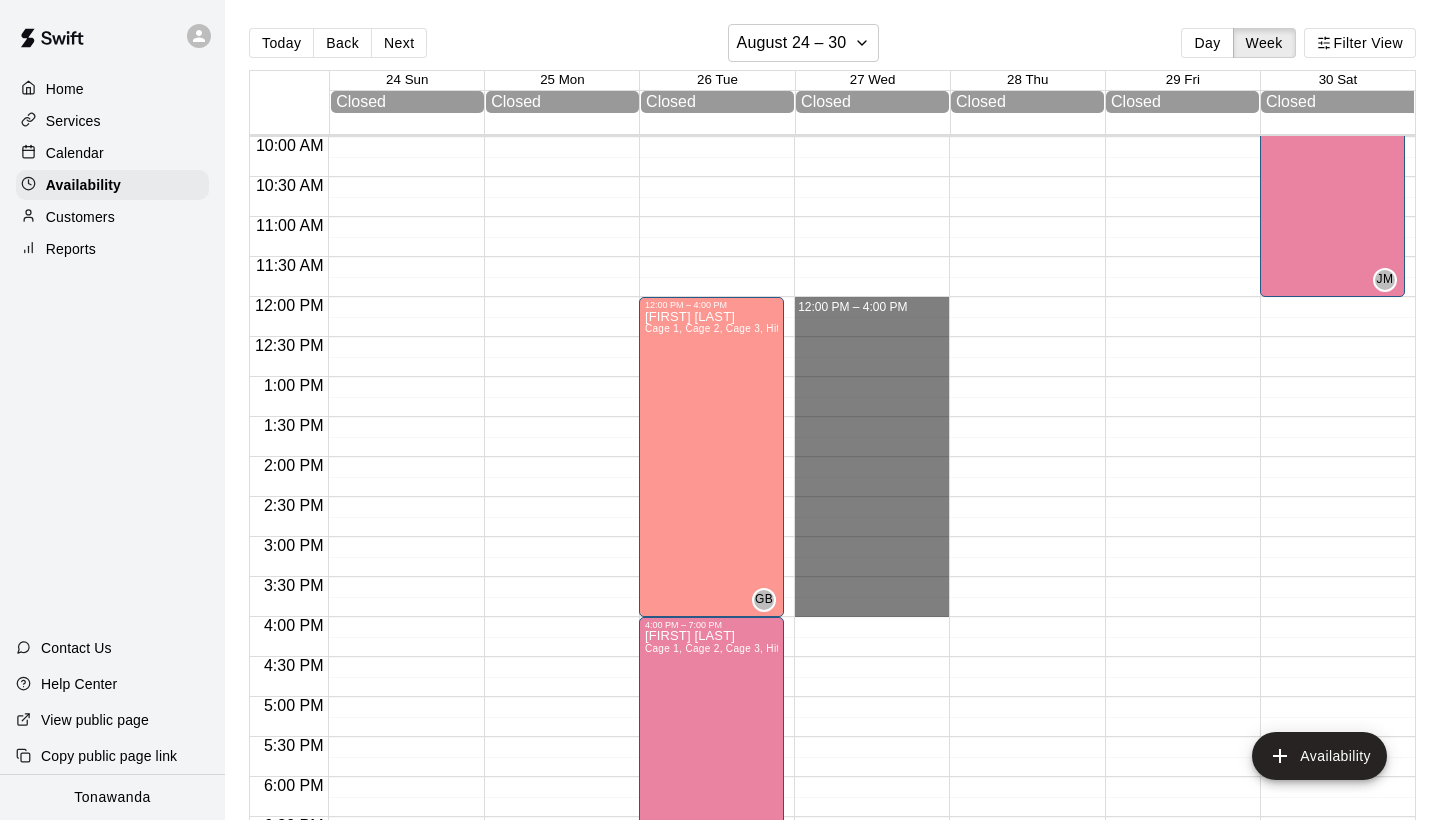 drag, startPoint x: 865, startPoint y: 301, endPoint x: 865, endPoint y: 600, distance: 299 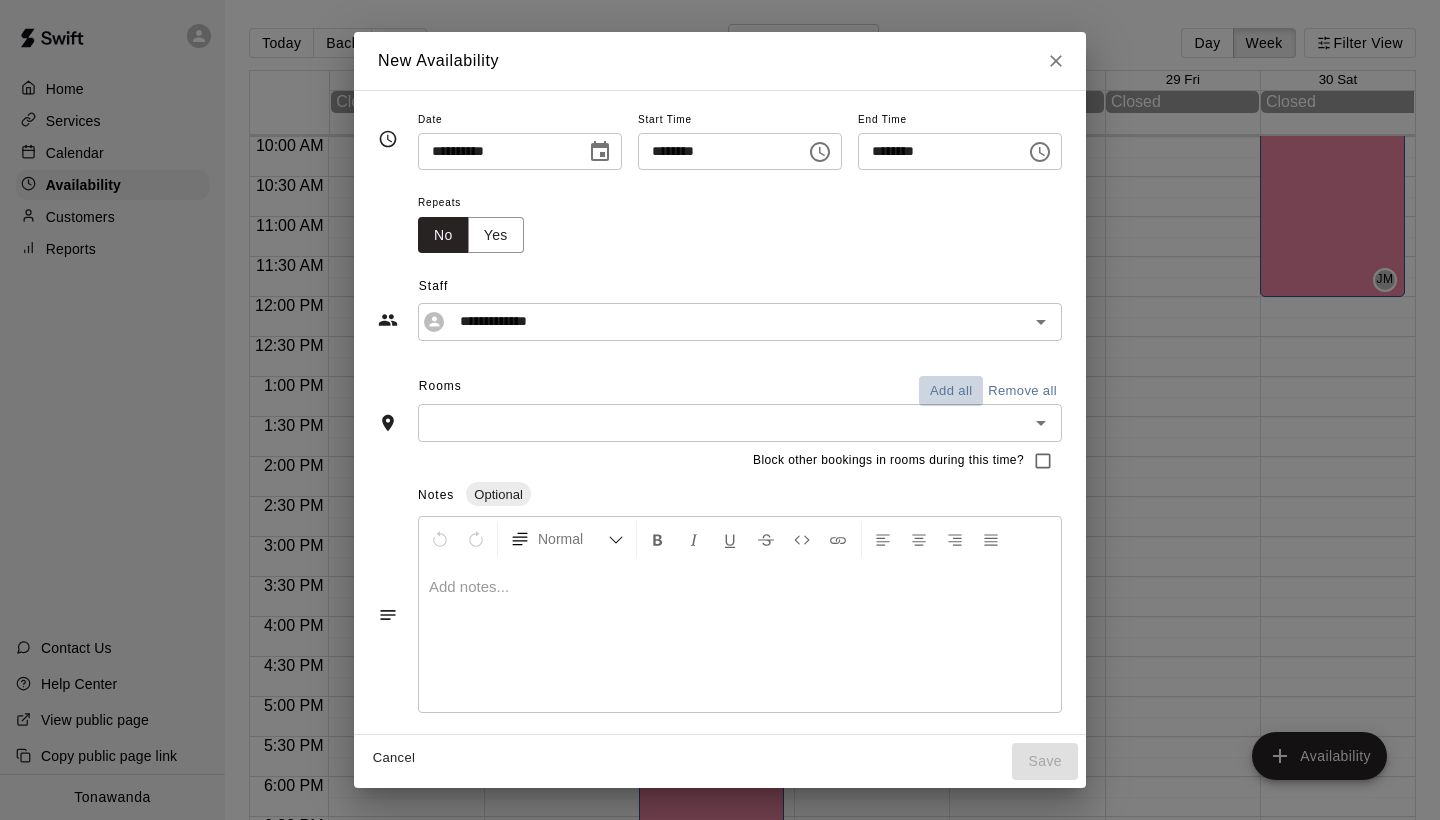 click on "Add all" at bounding box center (951, 391) 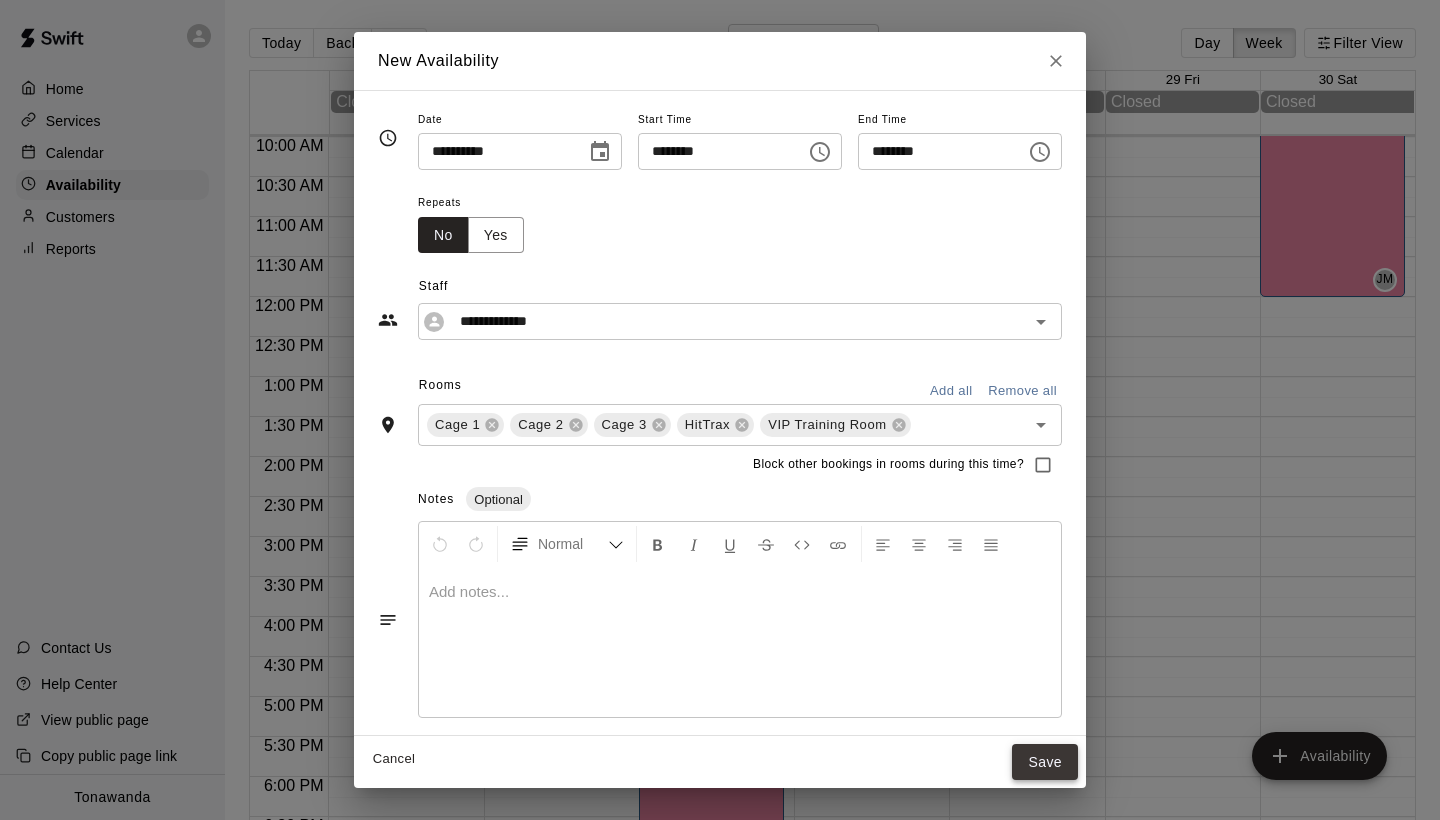 click on "Save" at bounding box center [1045, 762] 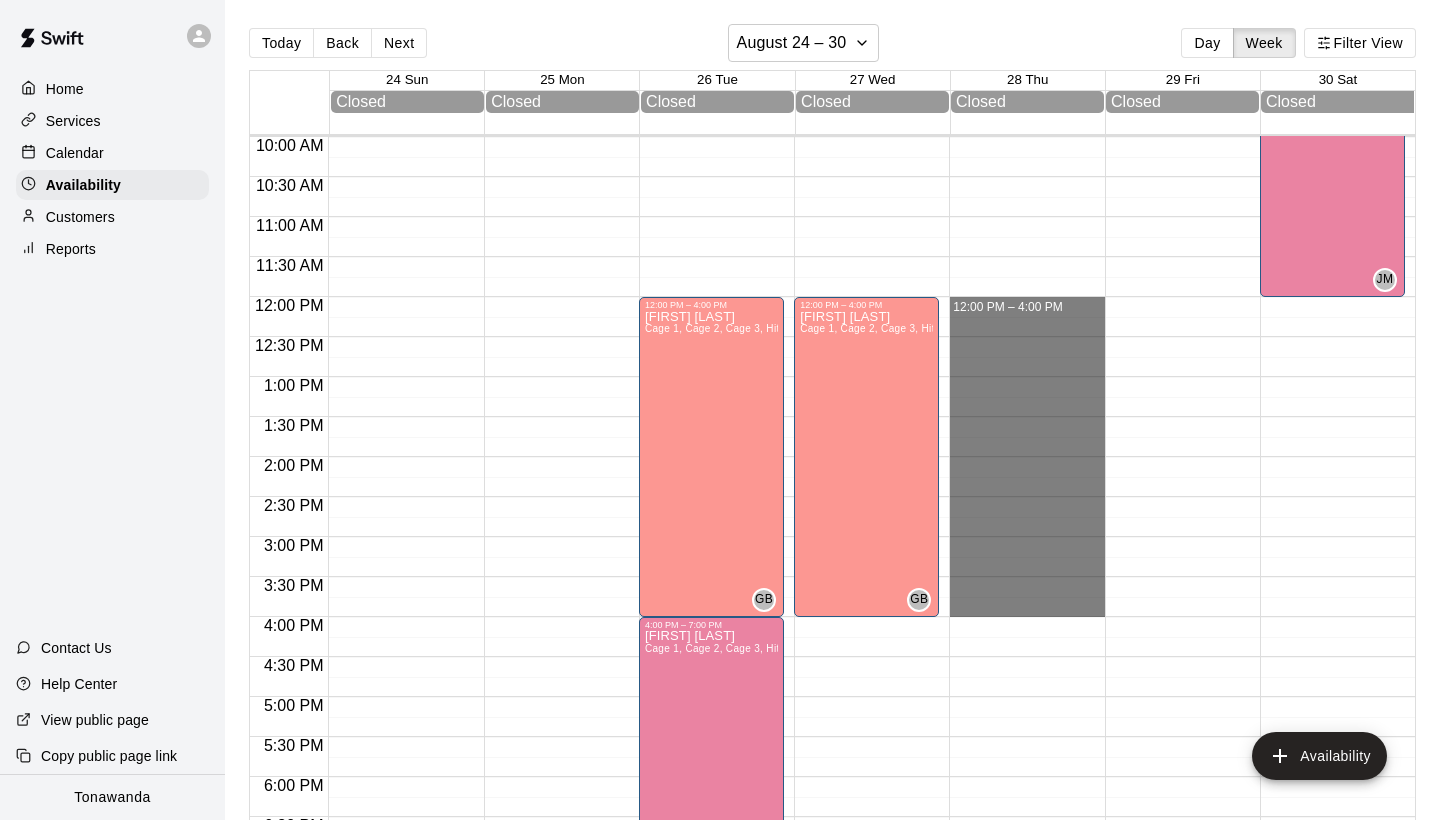 drag, startPoint x: 980, startPoint y: 300, endPoint x: 964, endPoint y: 611, distance: 311.41132 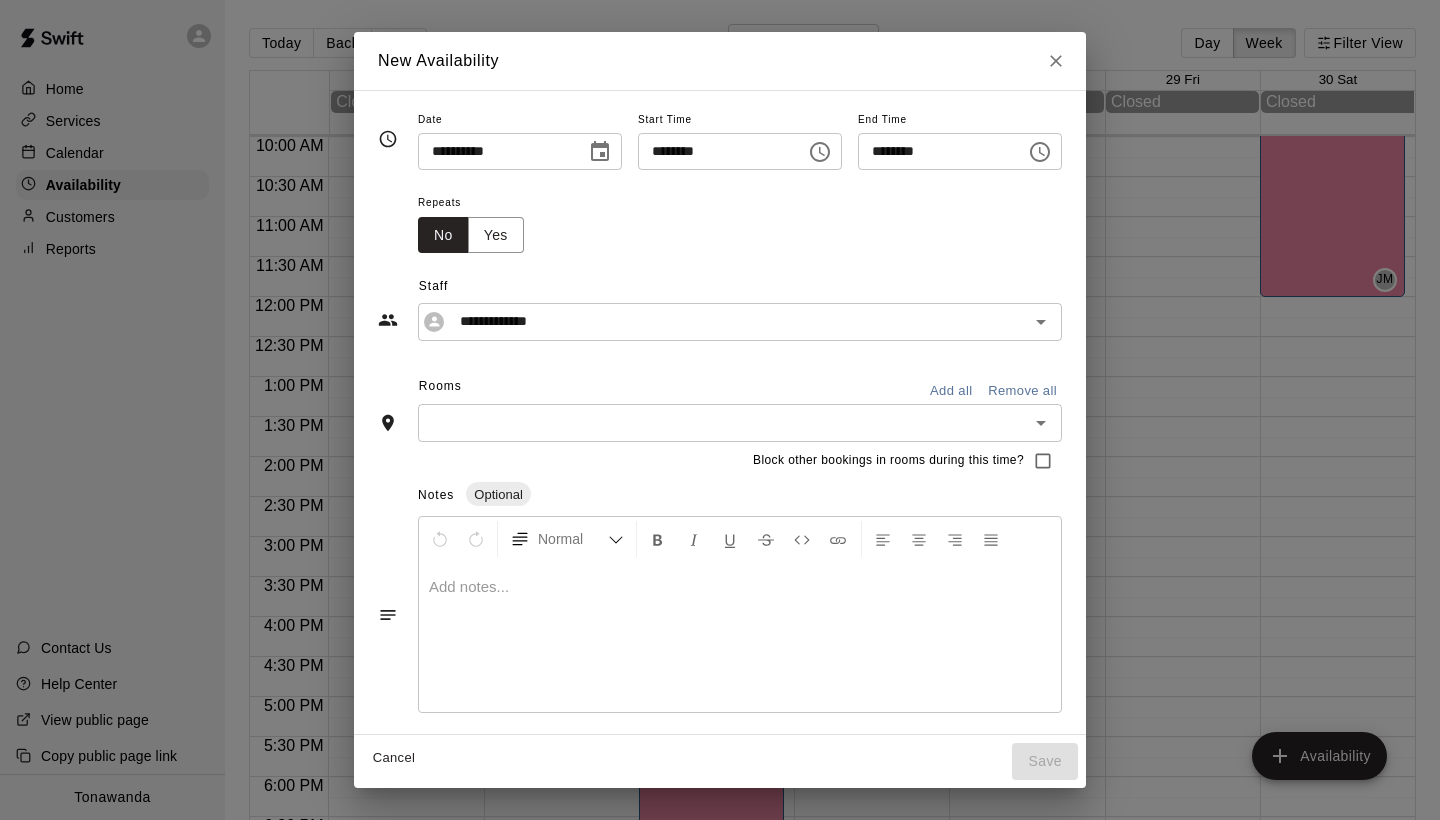 click on "Add all" at bounding box center [951, 391] 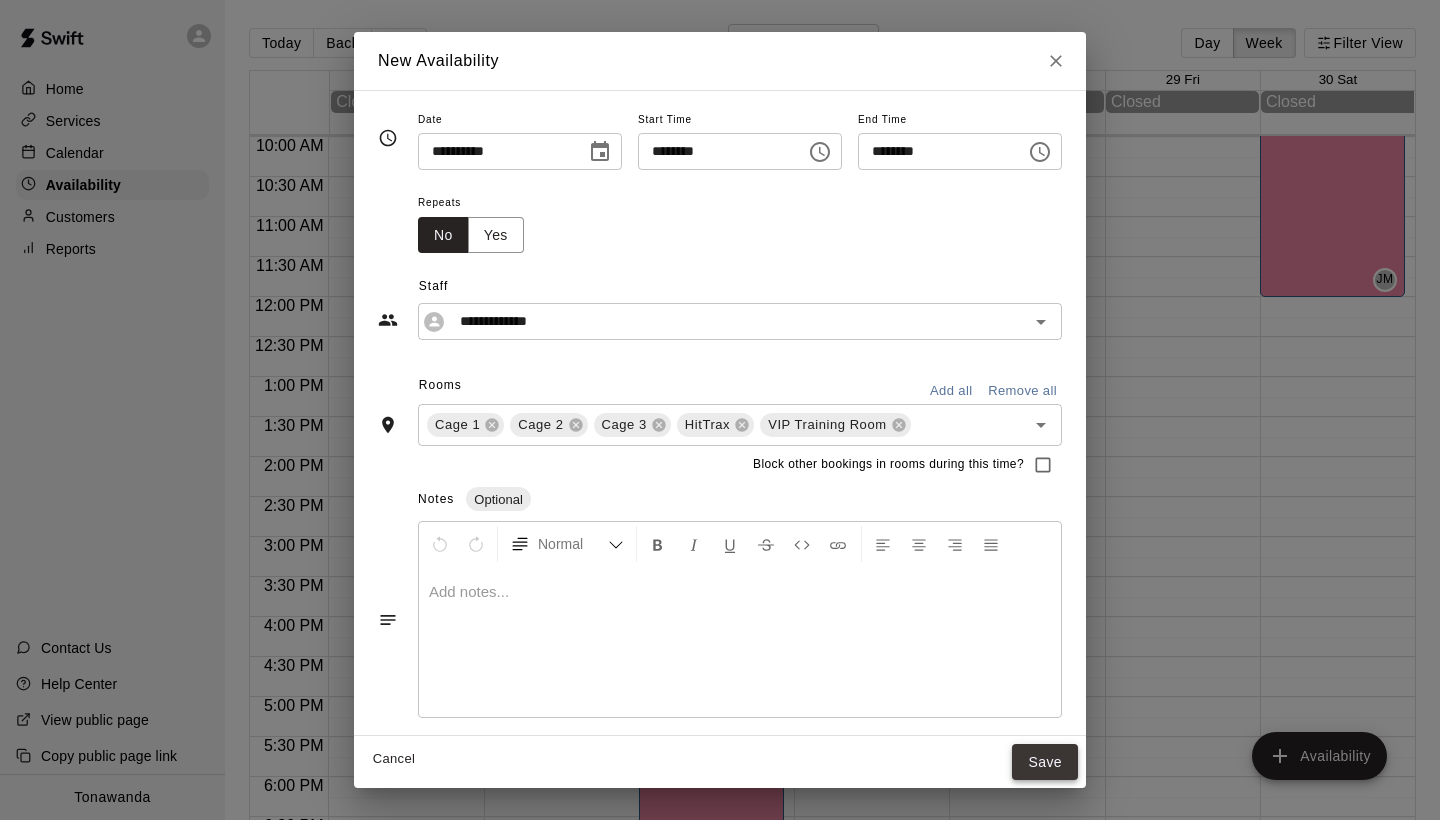 click on "Save" at bounding box center [1045, 762] 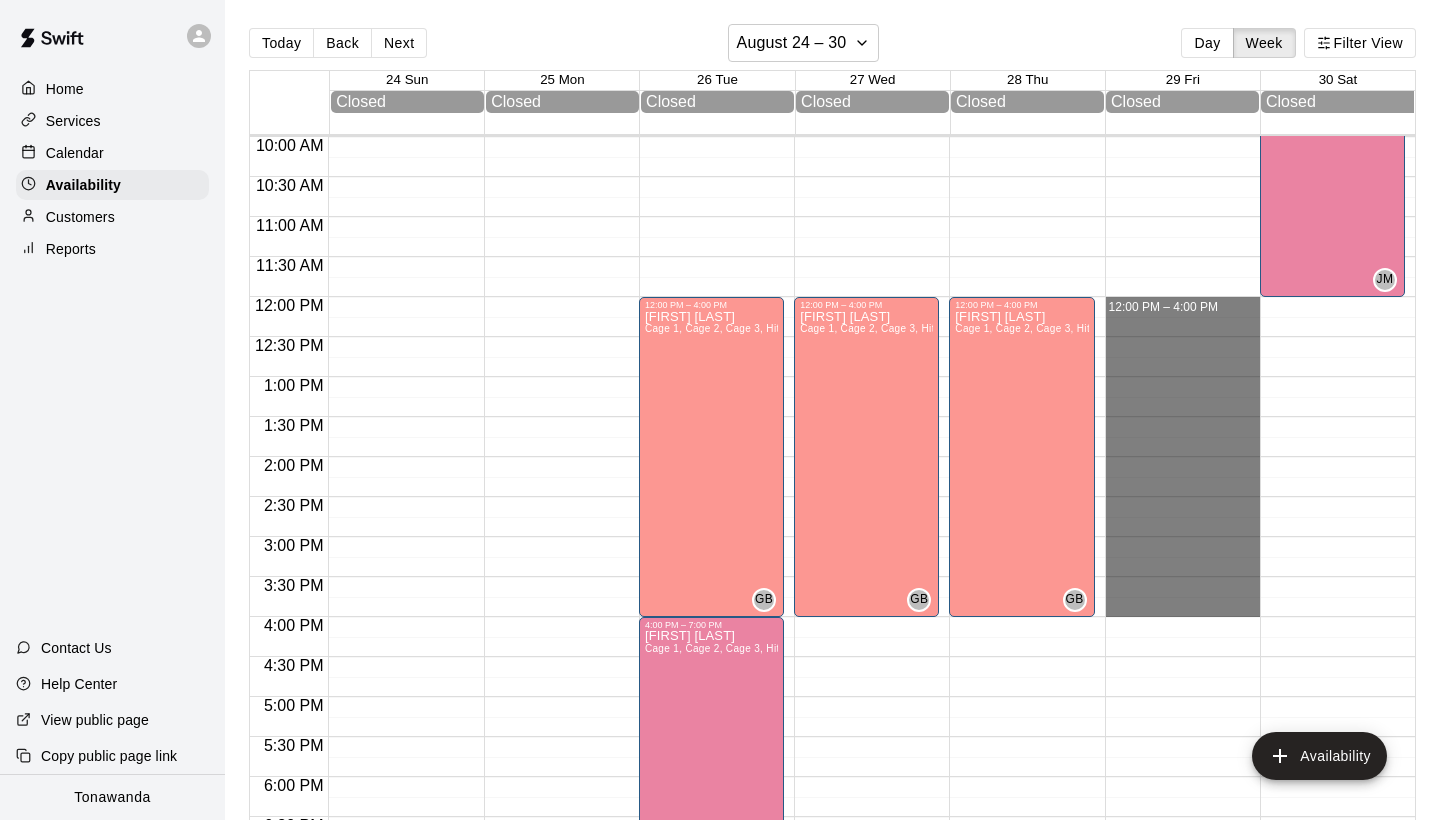 drag, startPoint x: 1138, startPoint y: 303, endPoint x: 1136, endPoint y: 599, distance: 296.00674 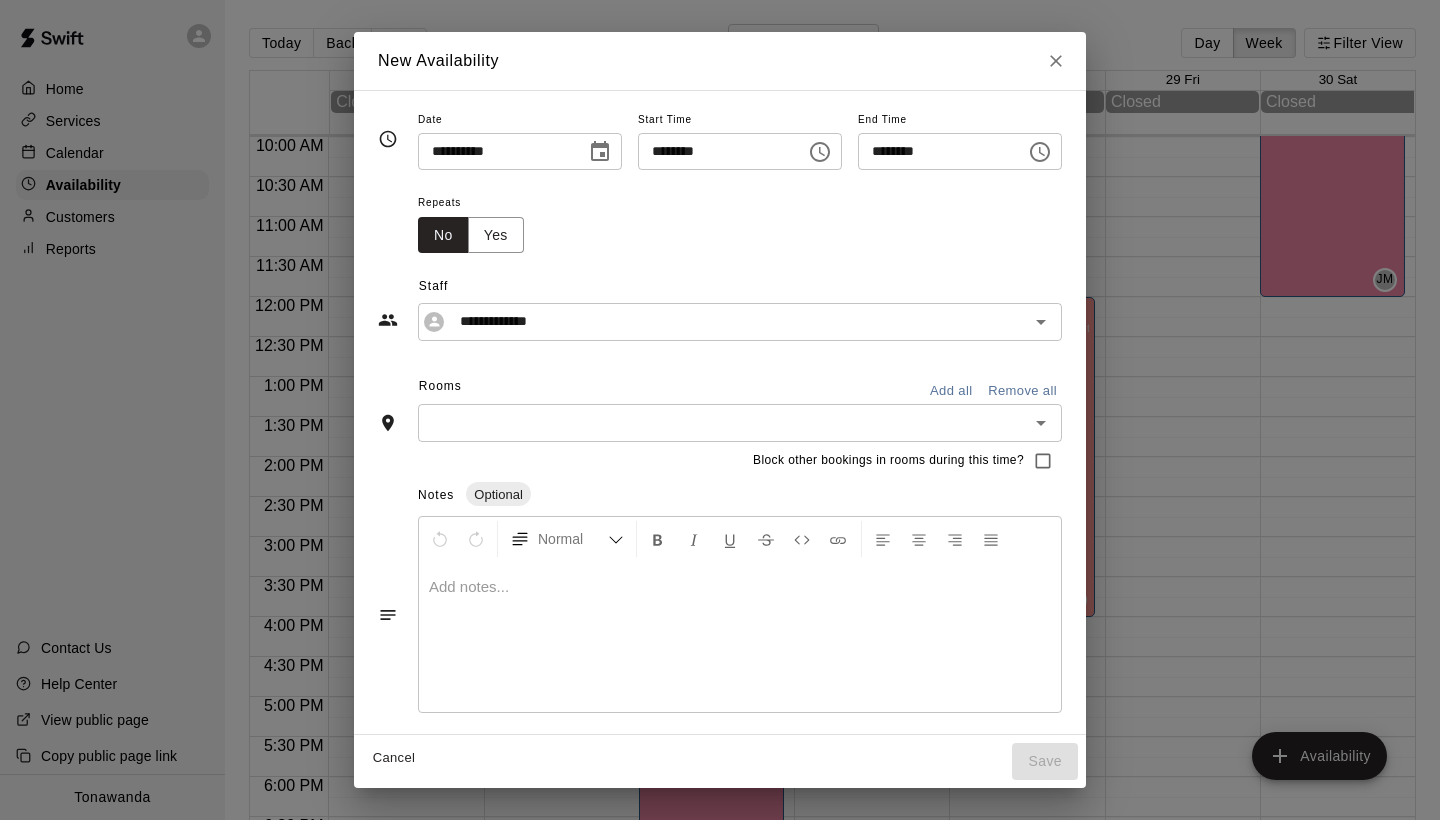 click on "Add all" at bounding box center (951, 391) 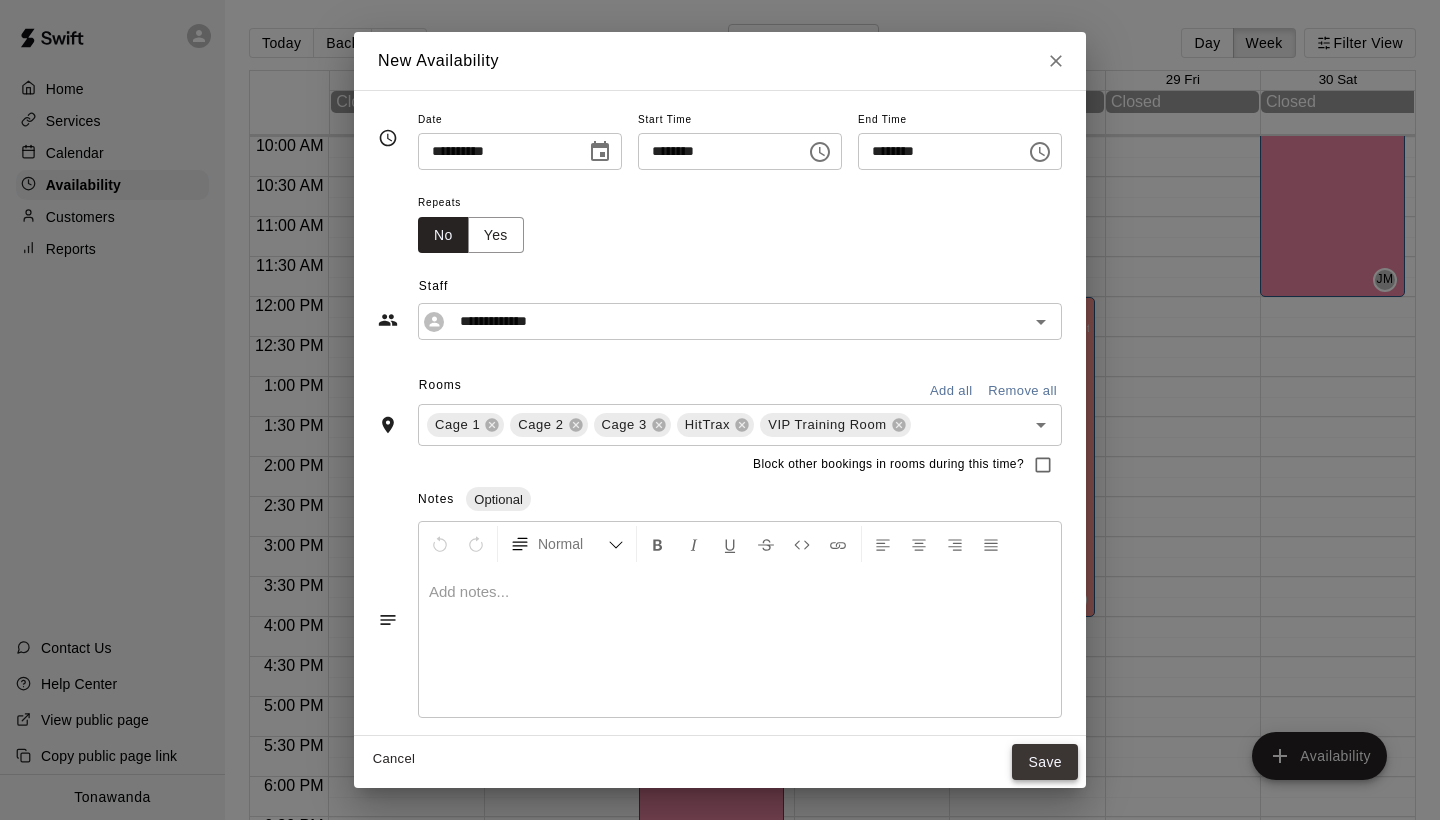 click on "Save" at bounding box center [1045, 762] 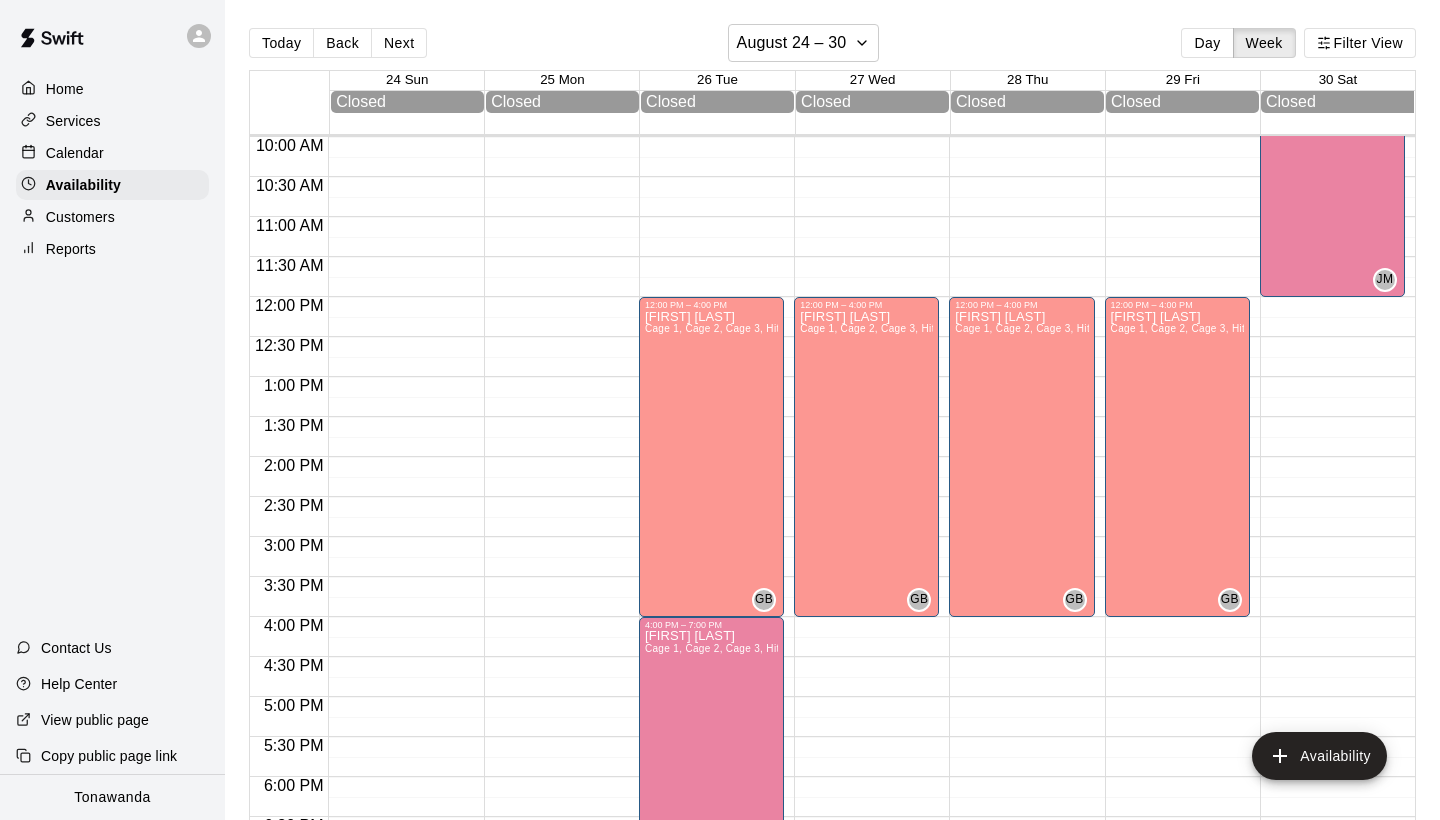 scroll, scrollTop: 0, scrollLeft: 0, axis: both 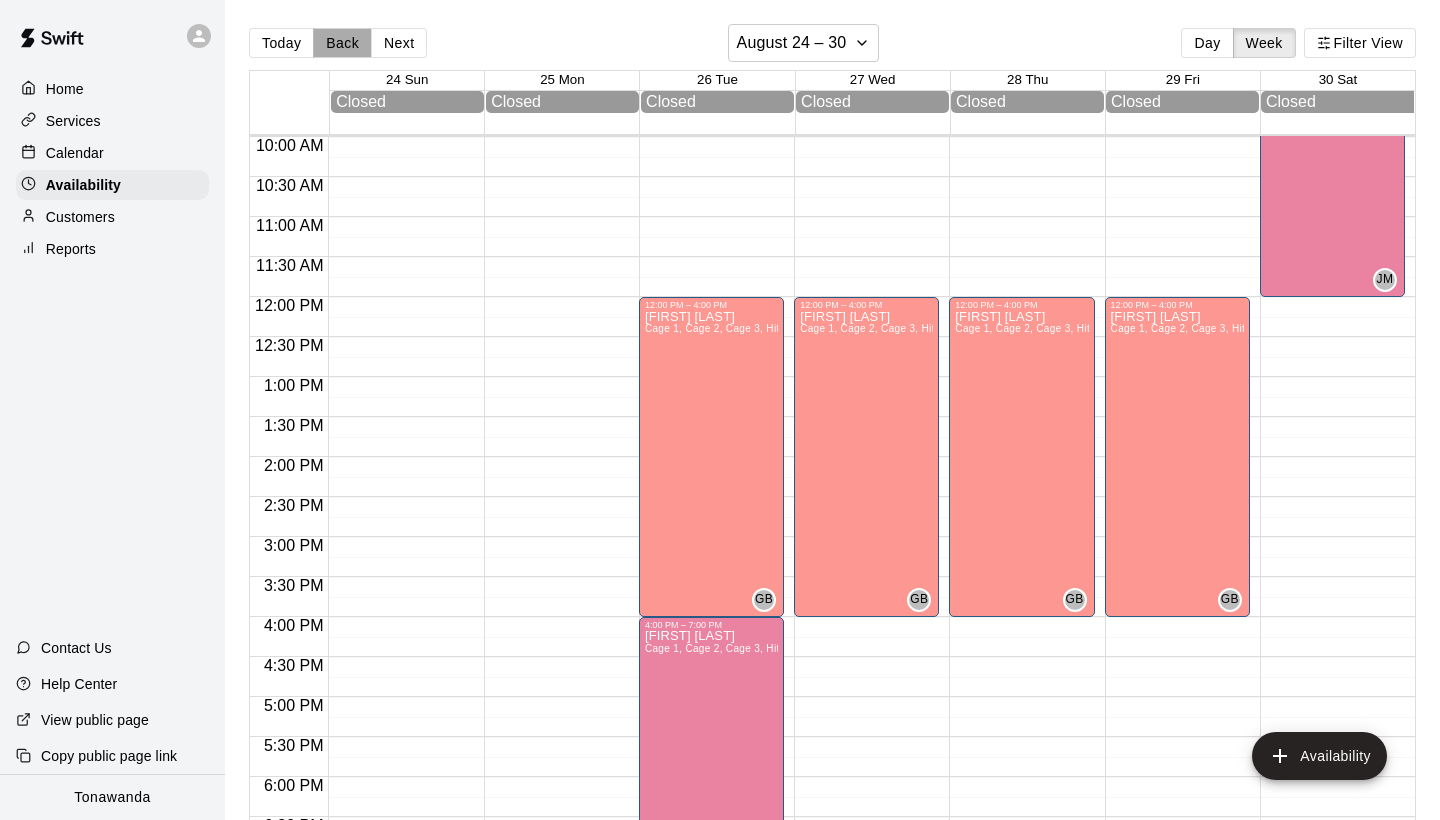 click on "Back" at bounding box center [342, 43] 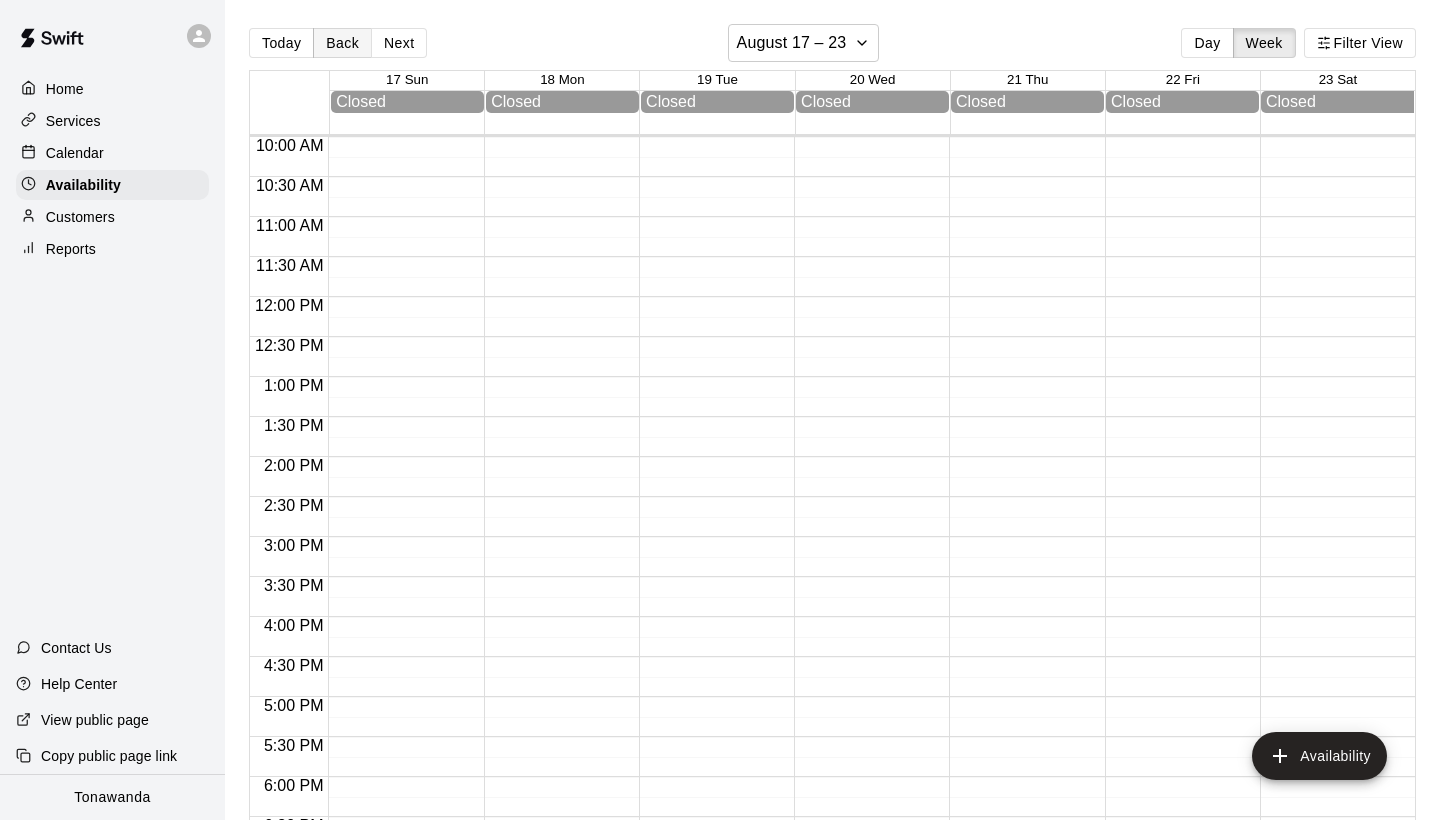 click on "Back" at bounding box center (342, 43) 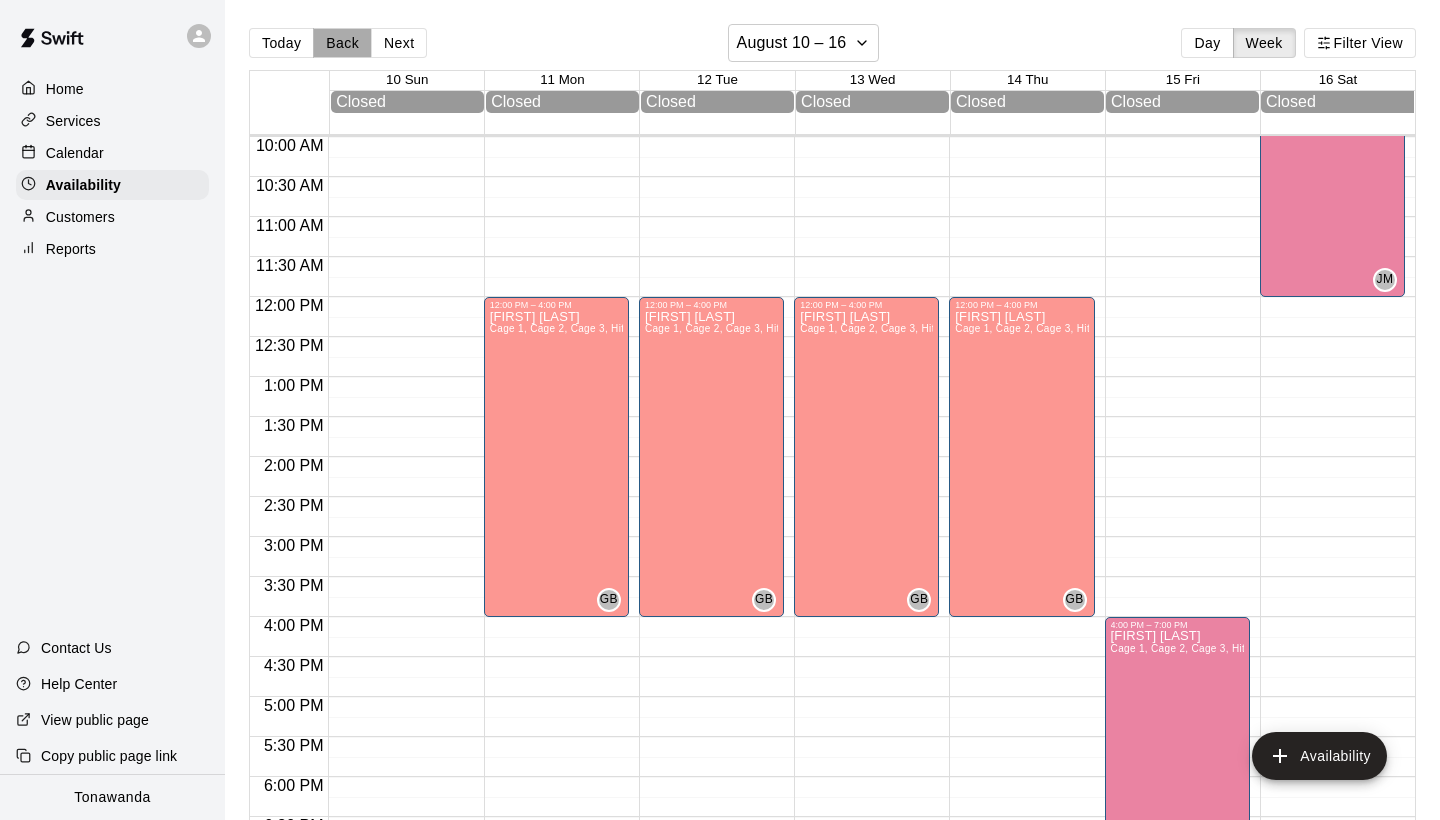 click on "Back" at bounding box center (342, 43) 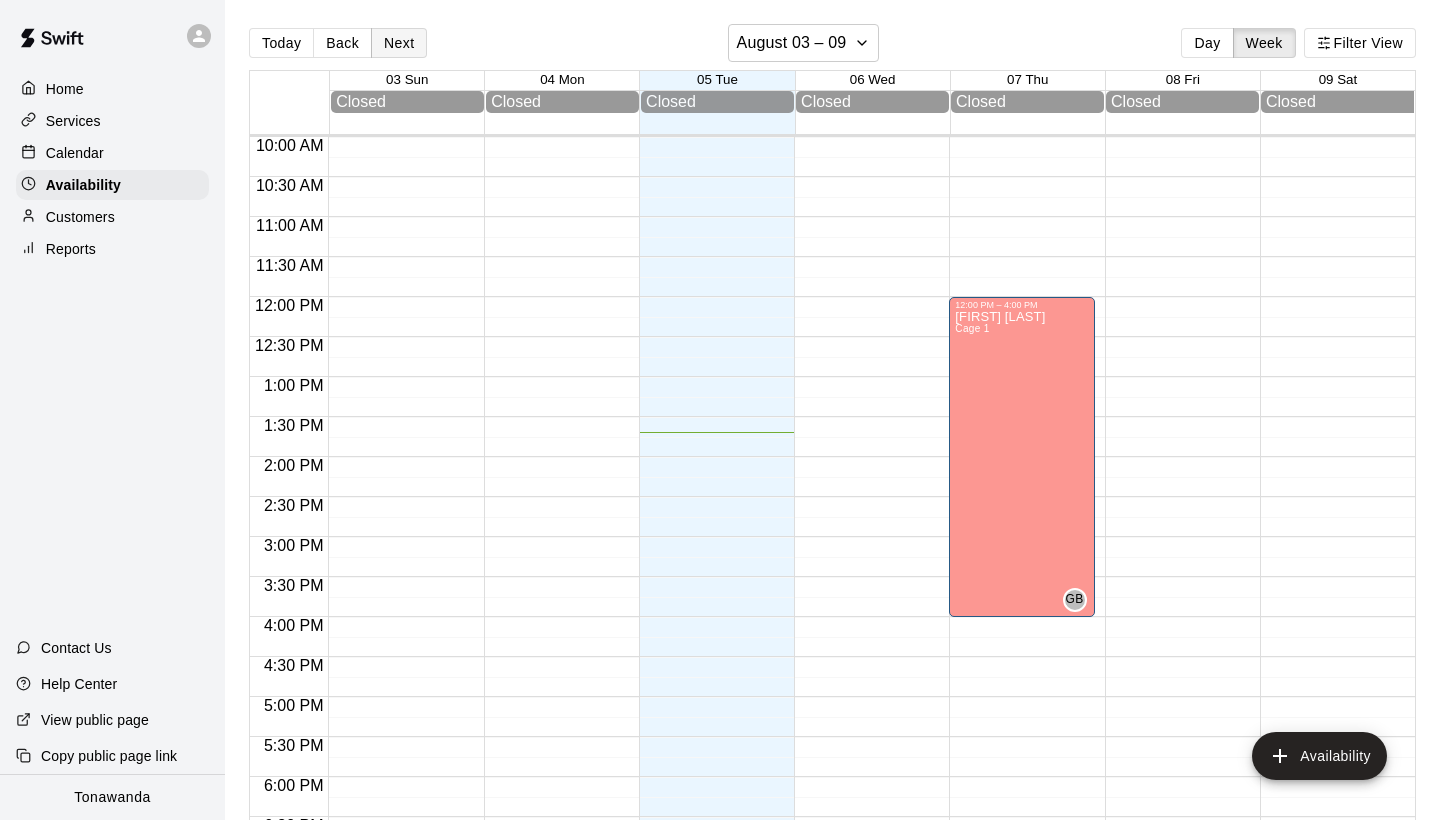 click on "Next" at bounding box center (399, 43) 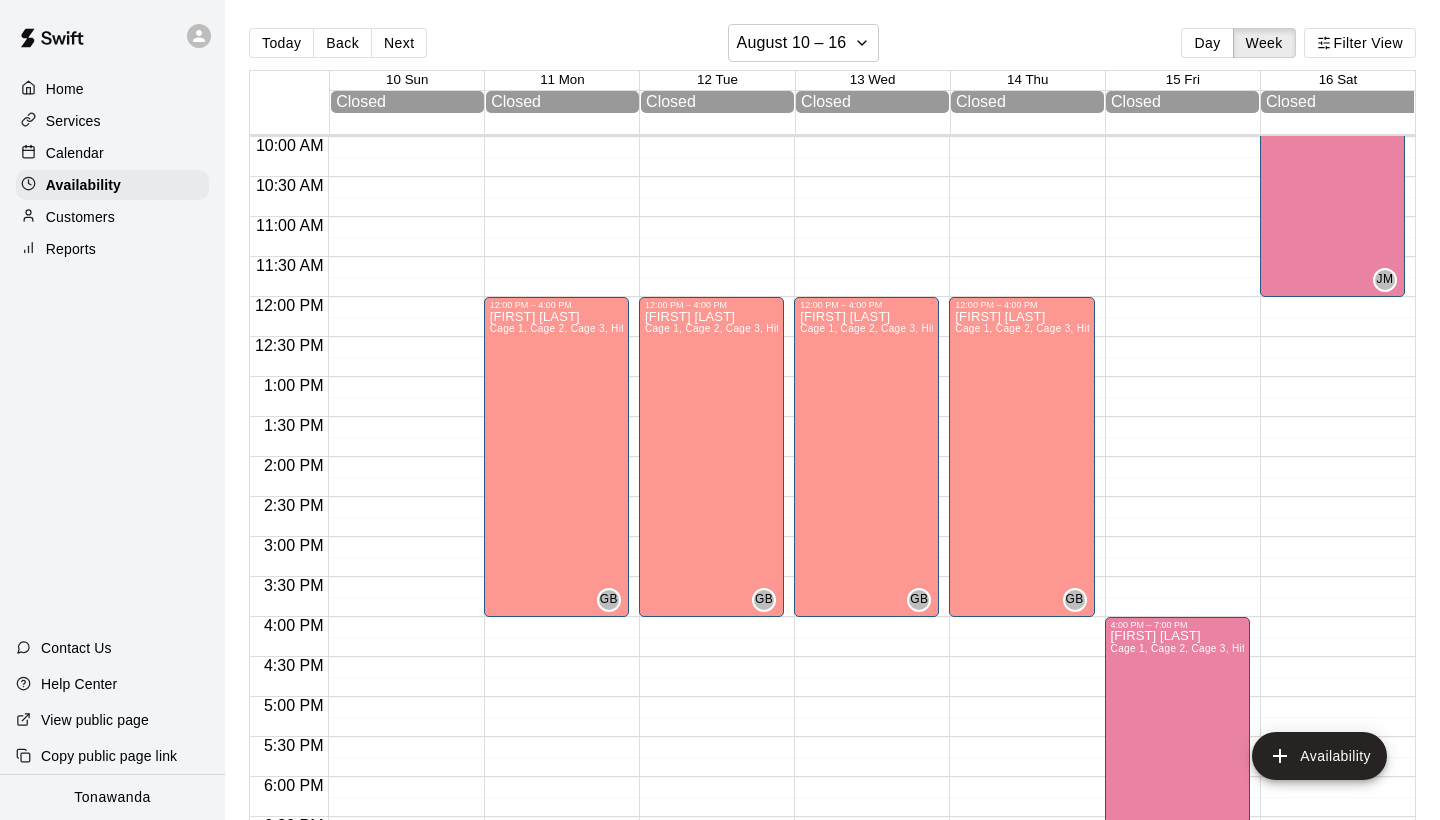 click on "Calendar" at bounding box center (112, 153) 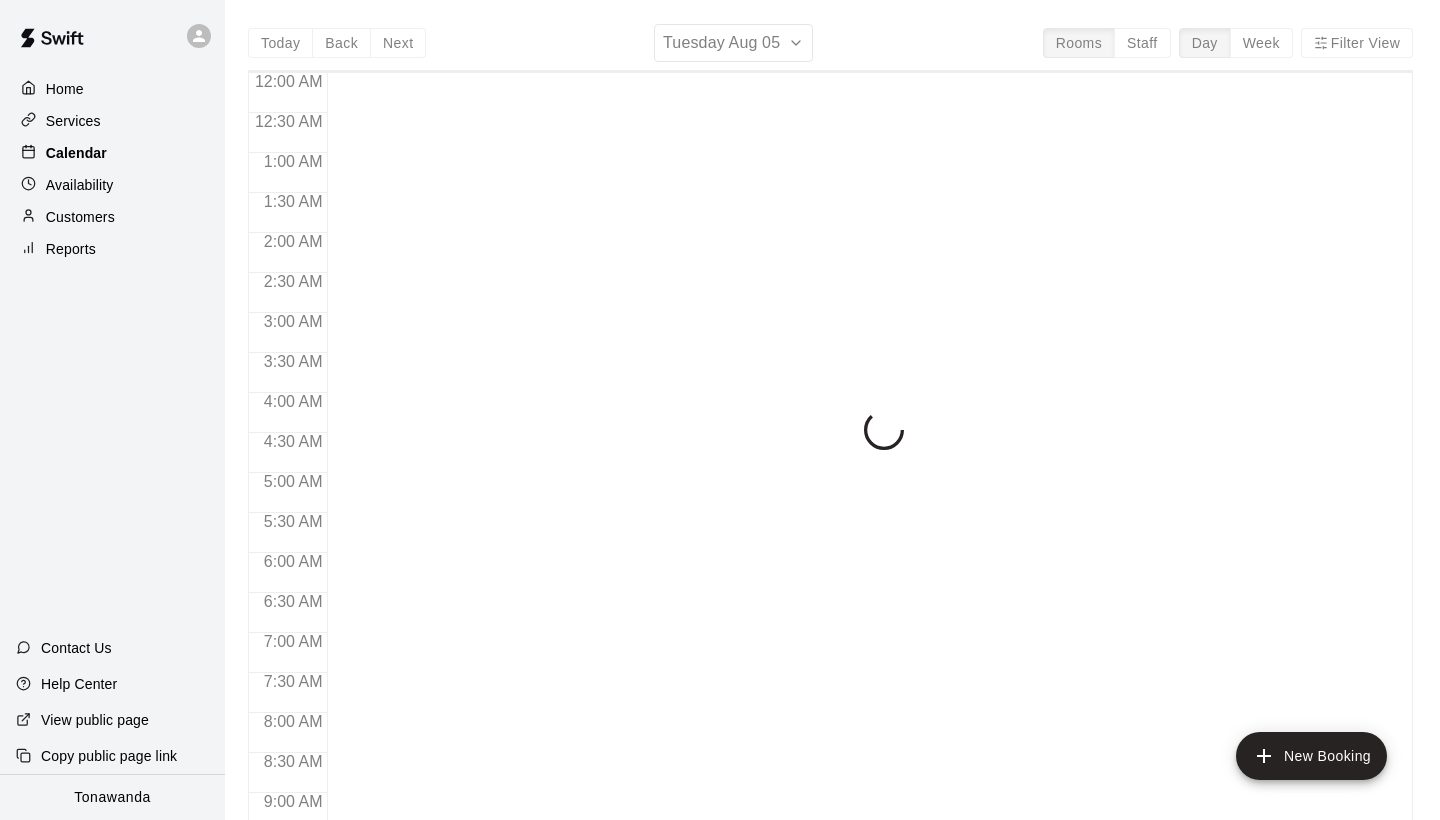 scroll, scrollTop: 1099, scrollLeft: 0, axis: vertical 